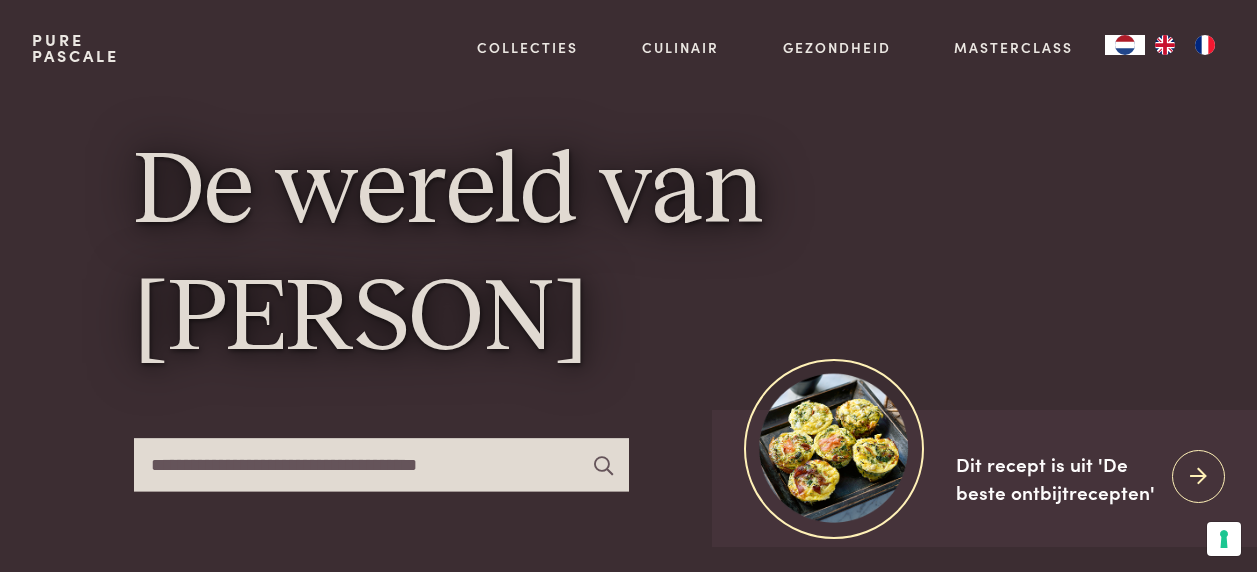 scroll, scrollTop: 0, scrollLeft: 0, axis: both 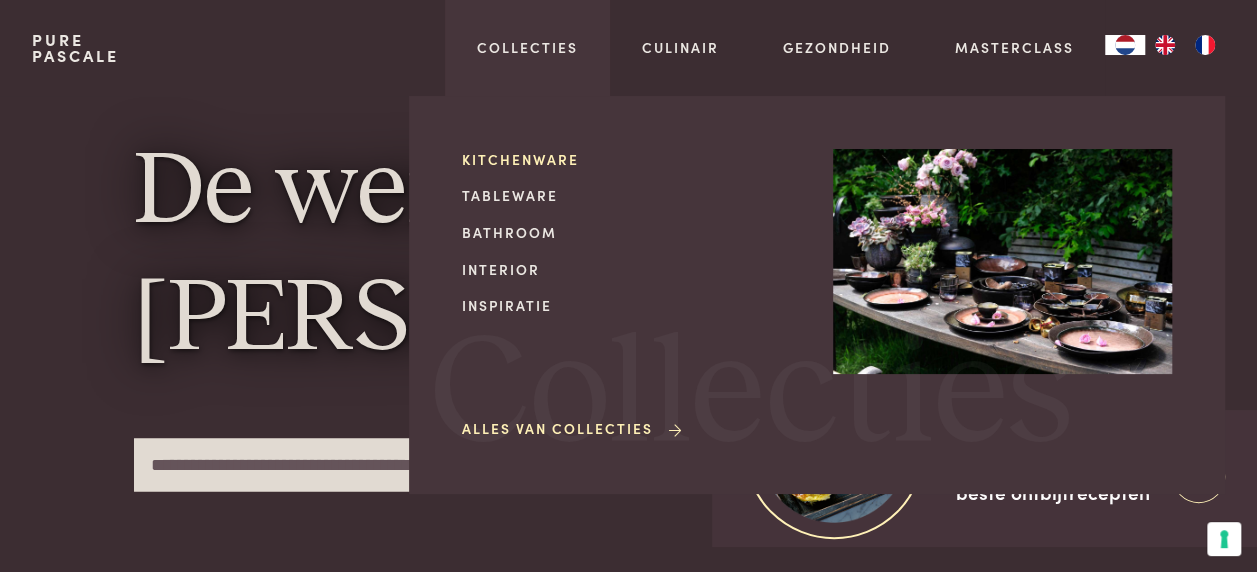 click on "Kitchenware" at bounding box center [631, 159] 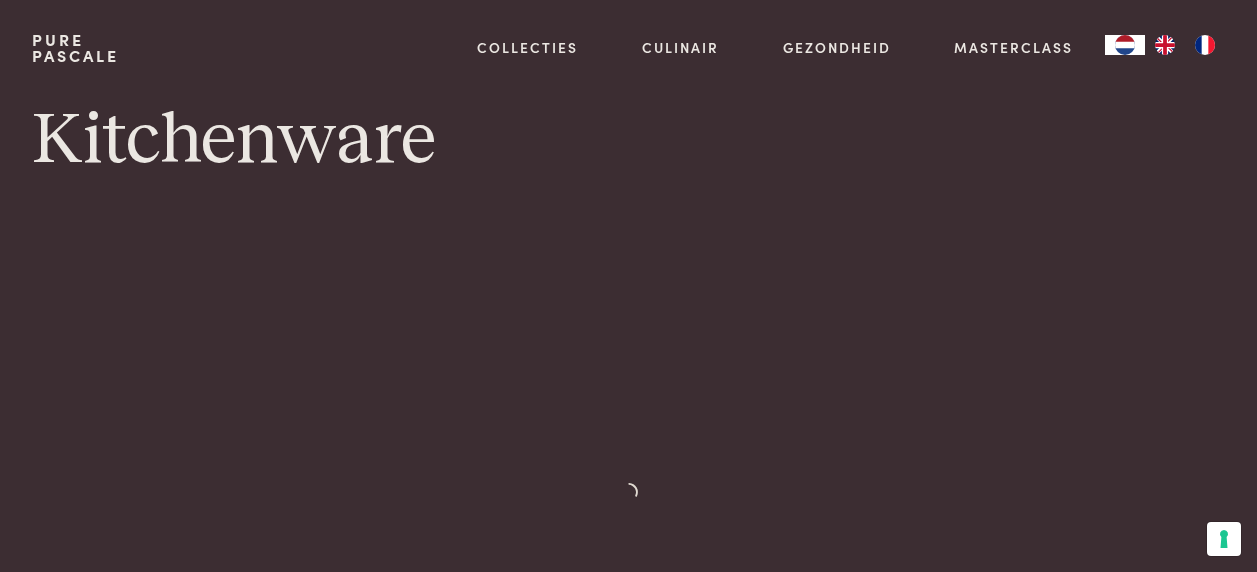 scroll, scrollTop: 0, scrollLeft: 0, axis: both 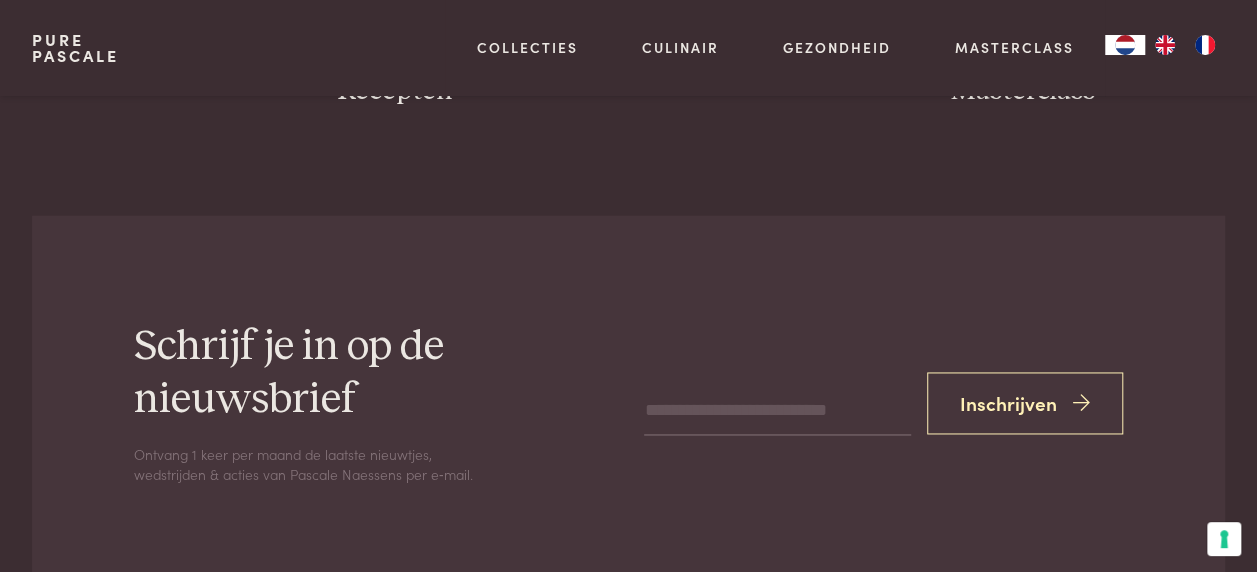 click at bounding box center [777, 411] 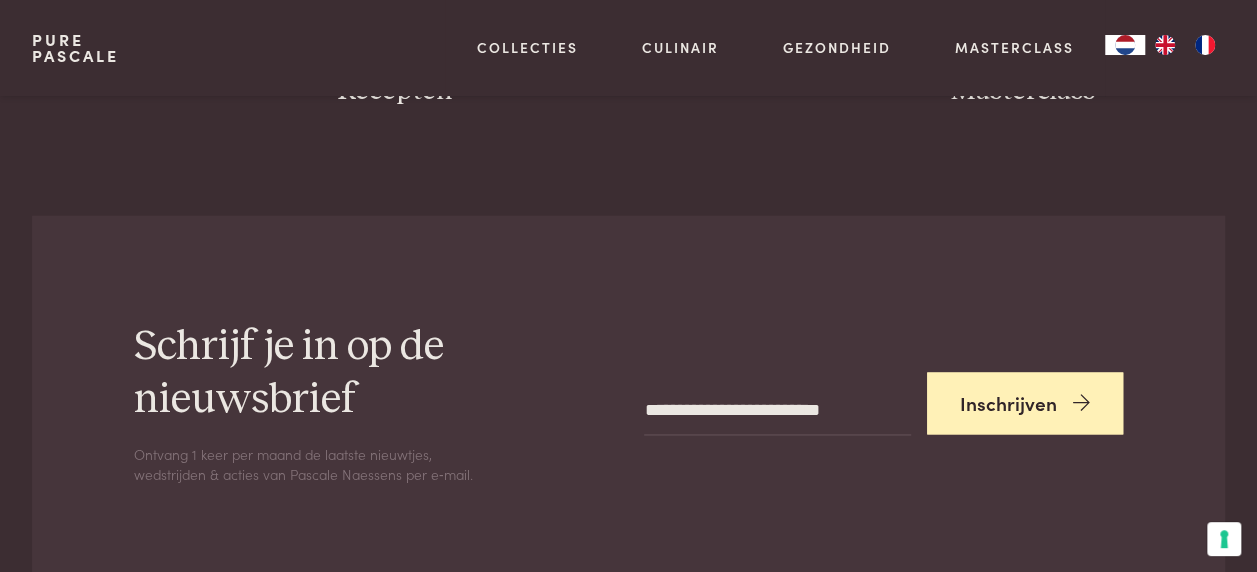 click on "Inschrijven" at bounding box center (1025, 403) 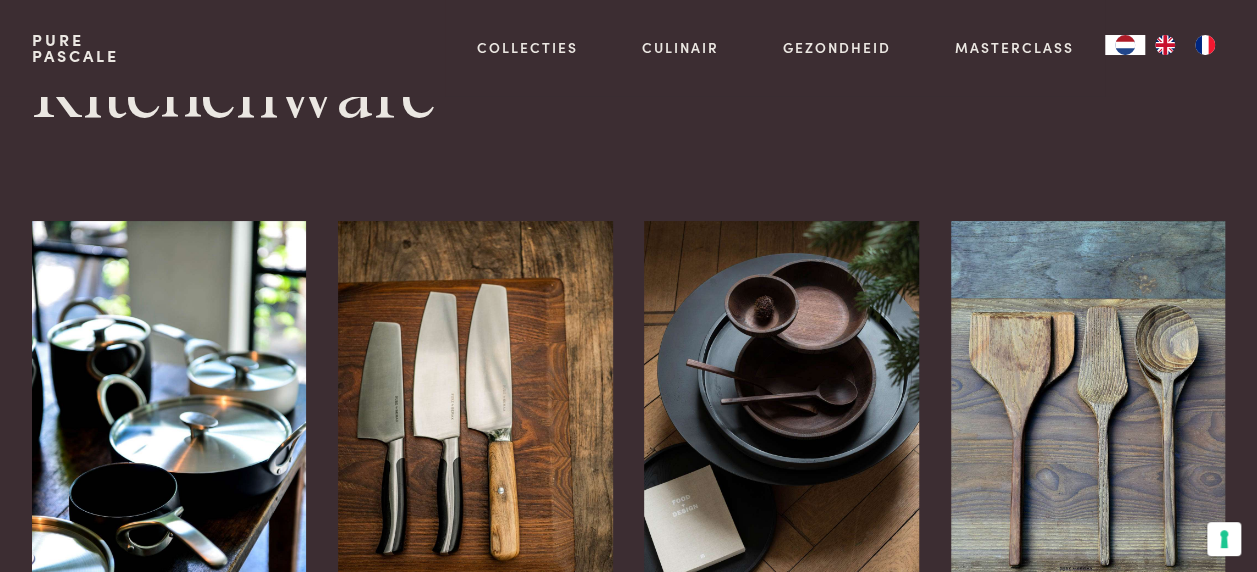 scroll, scrollTop: 0, scrollLeft: 0, axis: both 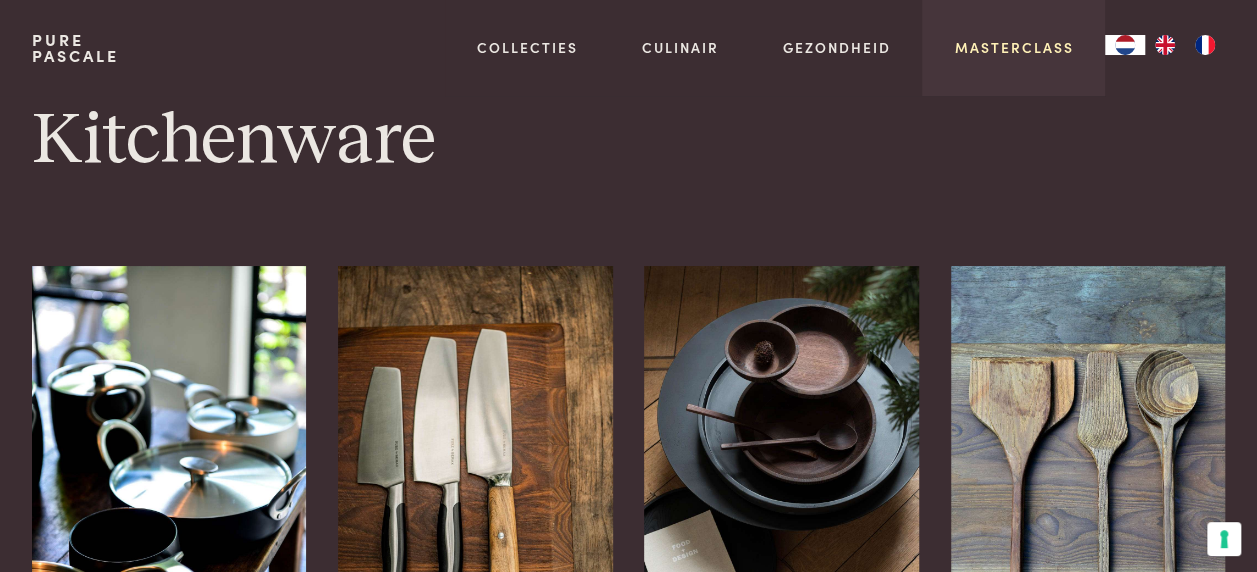 click on "Masterclass" at bounding box center (1013, 47) 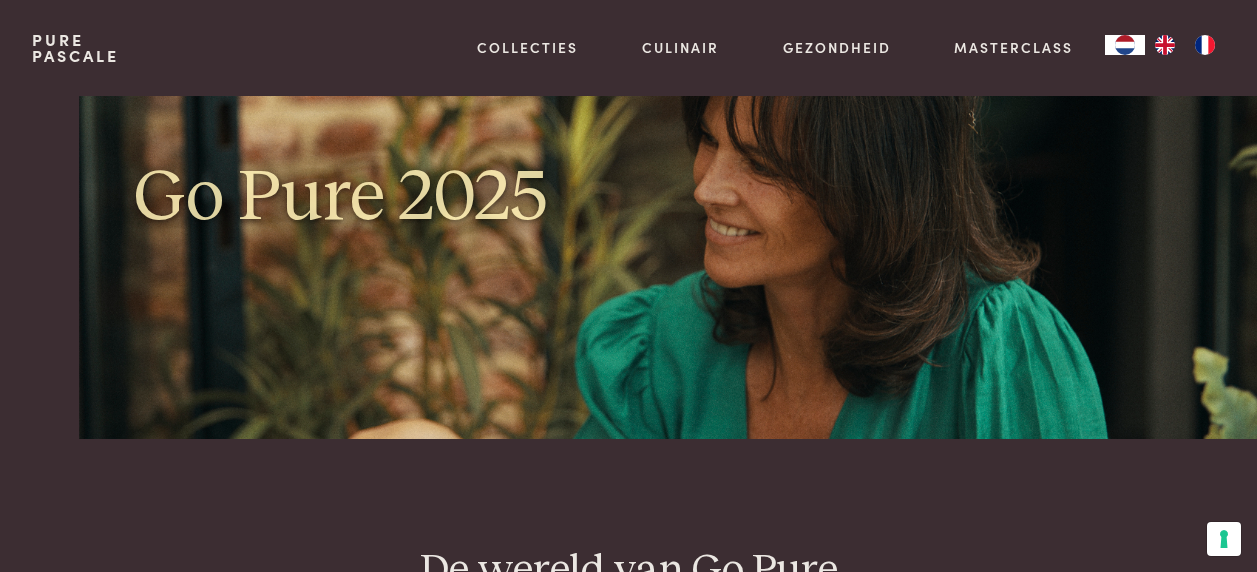 scroll, scrollTop: 0, scrollLeft: 0, axis: both 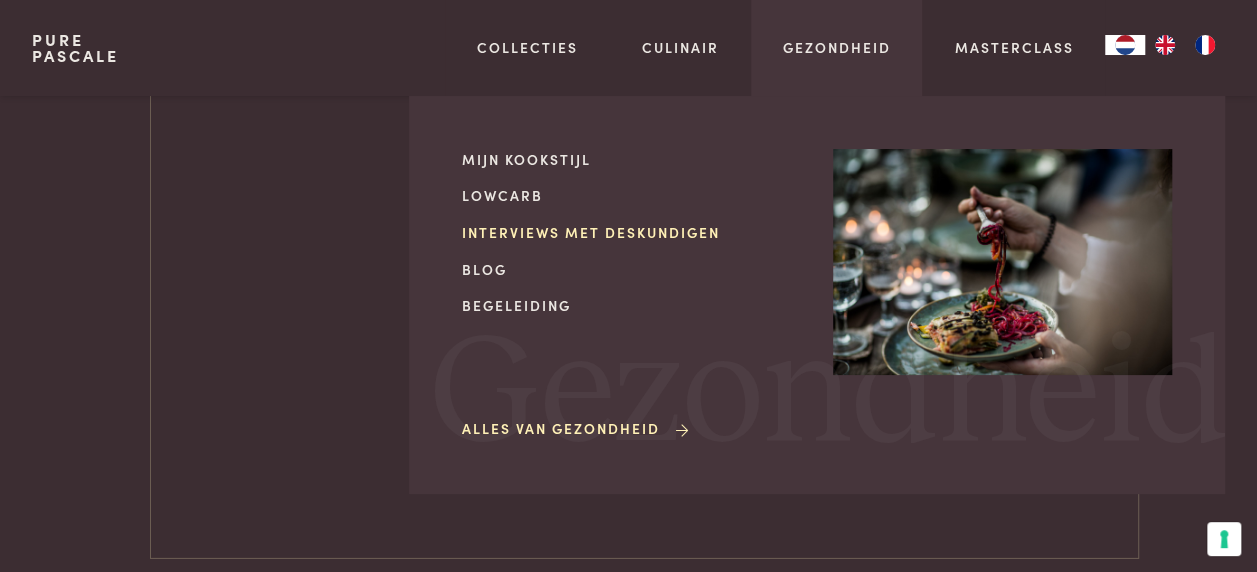 click on "Interviews met deskundigen" at bounding box center (631, 232) 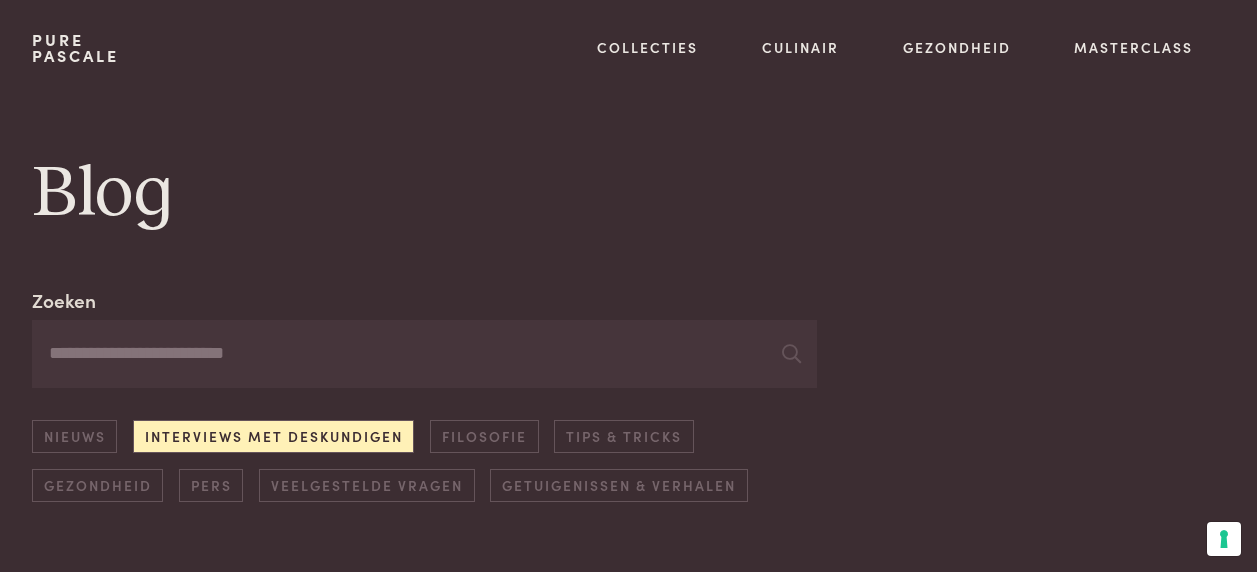 scroll, scrollTop: 0, scrollLeft: 0, axis: both 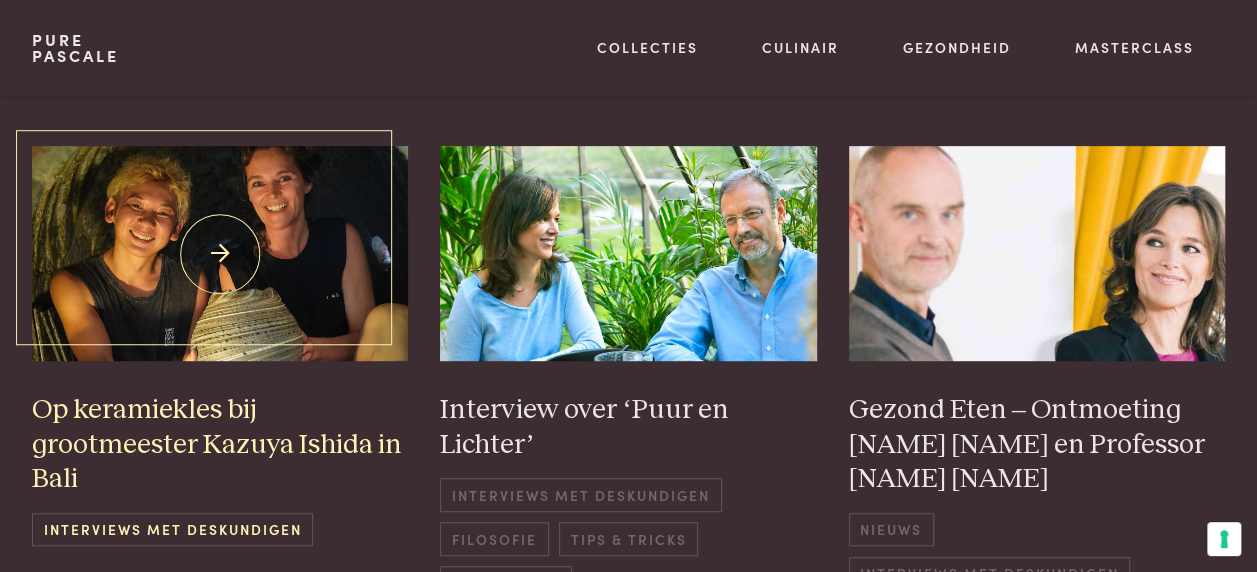 click at bounding box center [220, 253] 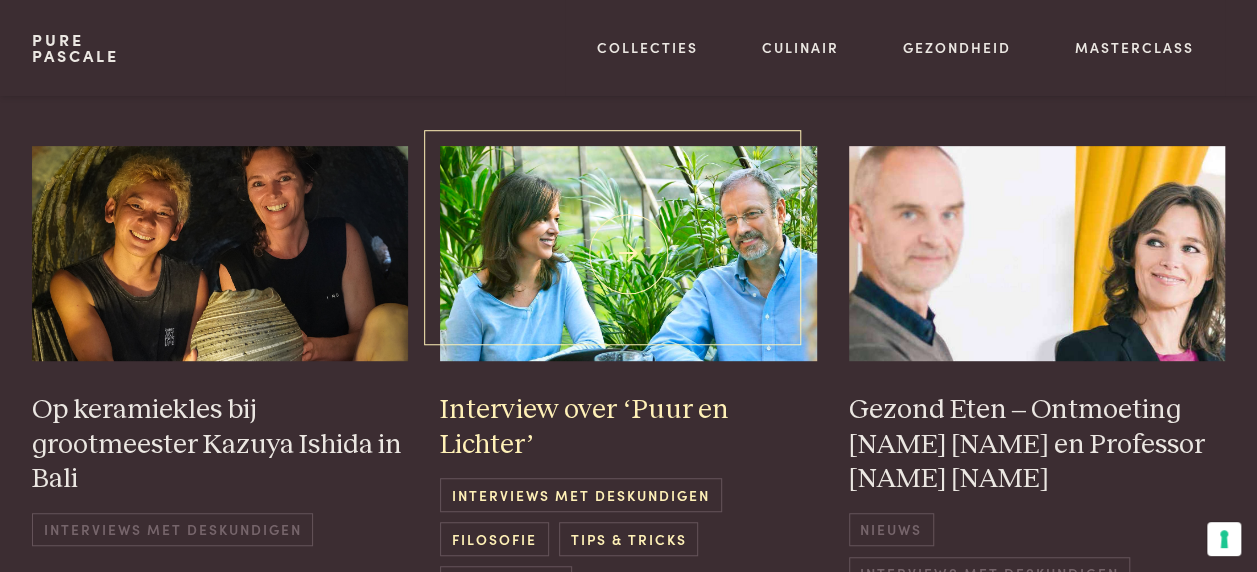 click at bounding box center [628, 253] 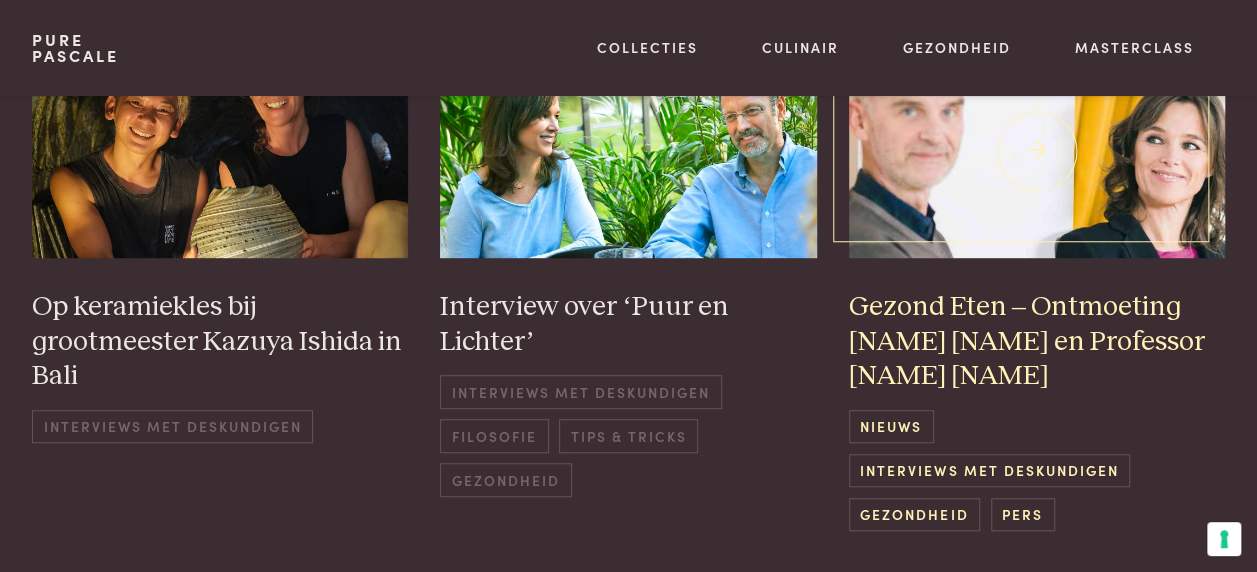 scroll, scrollTop: 520, scrollLeft: 0, axis: vertical 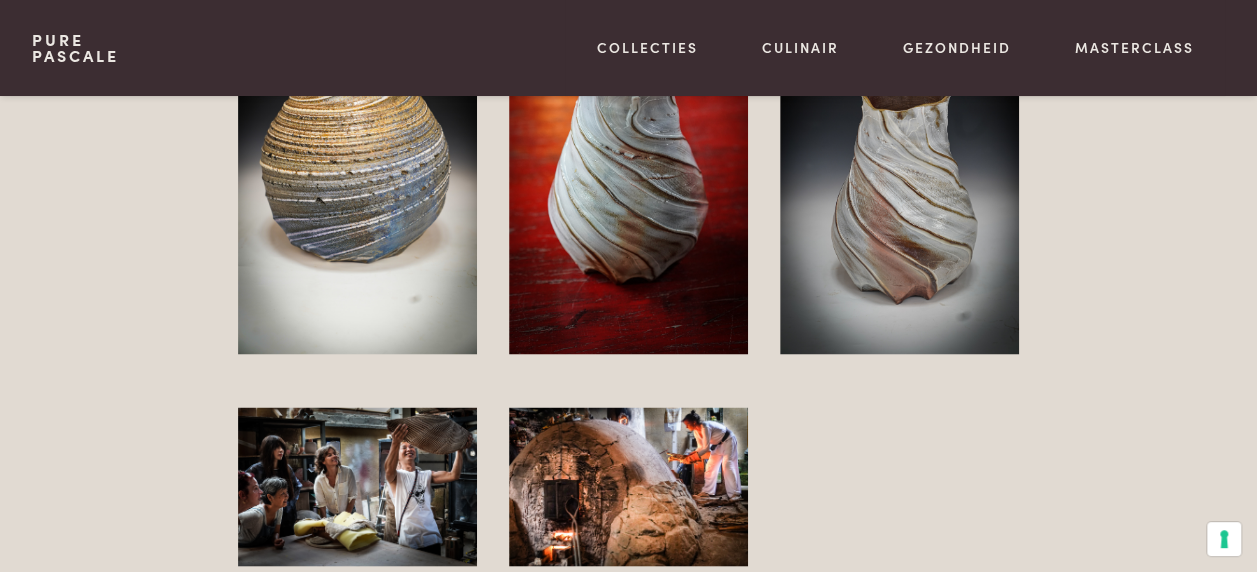 click at bounding box center [628, 486] 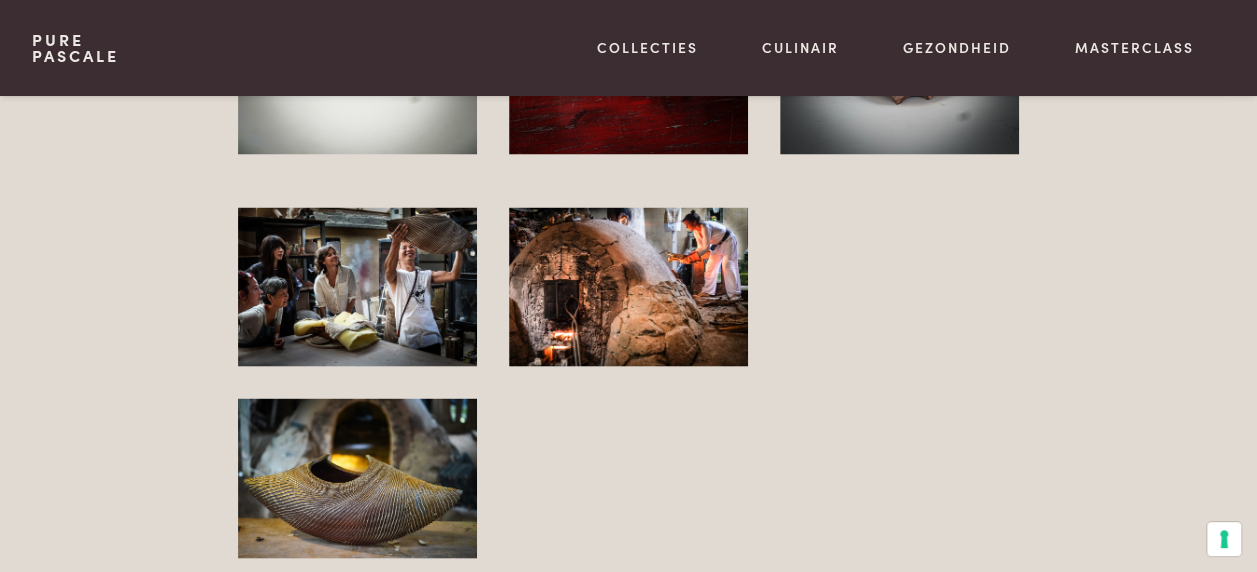scroll, scrollTop: 9397, scrollLeft: 0, axis: vertical 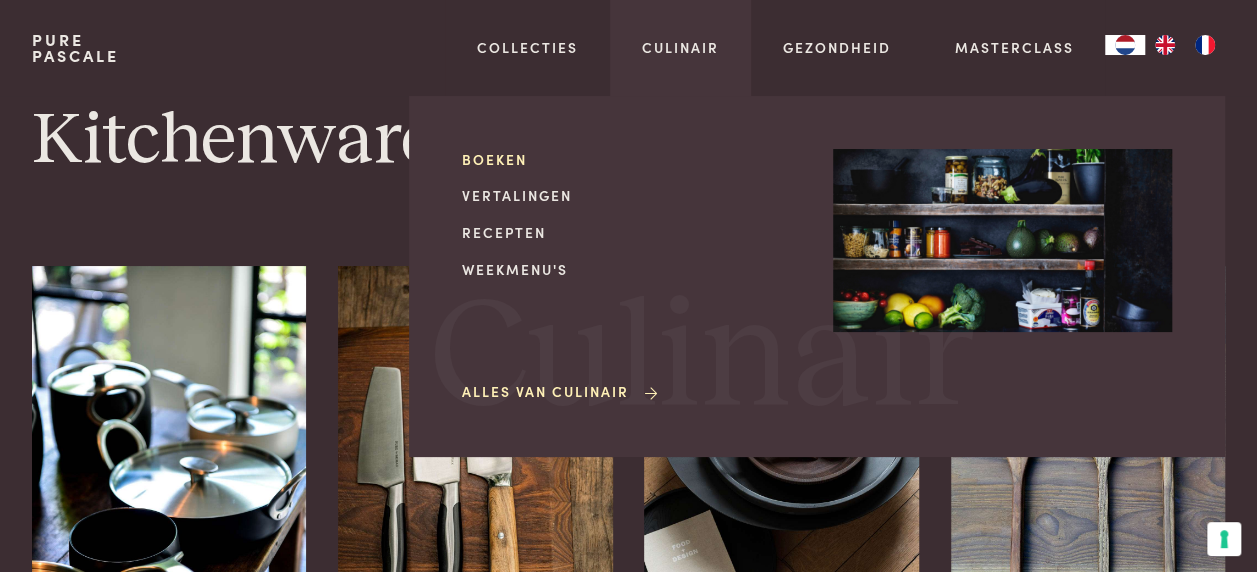 click on "Boeken" at bounding box center [631, 159] 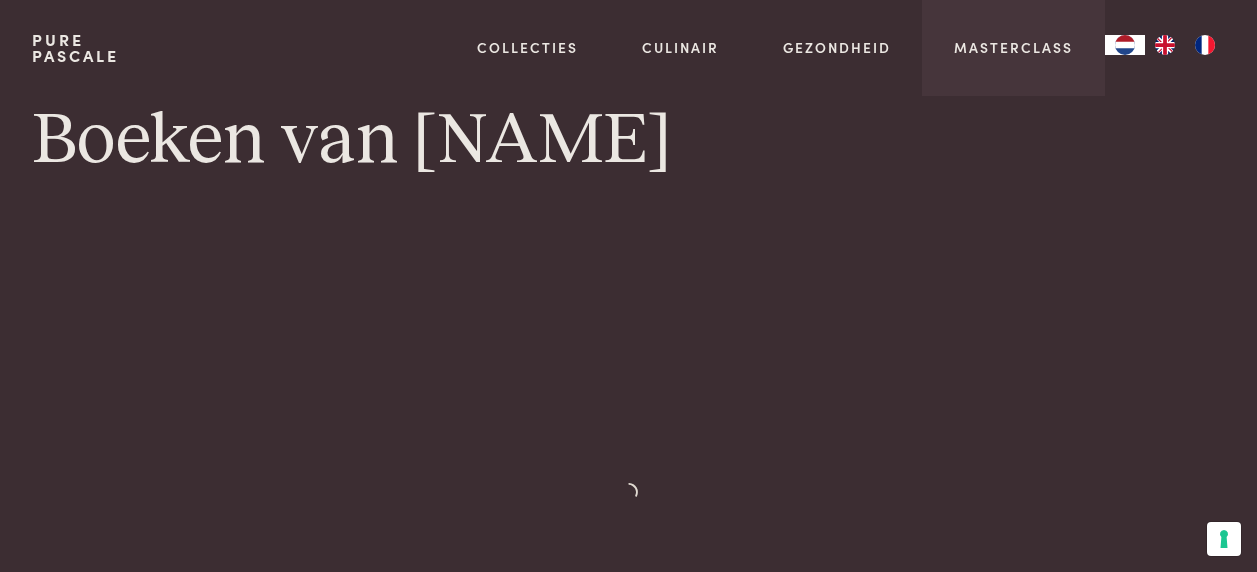 scroll, scrollTop: 0, scrollLeft: 0, axis: both 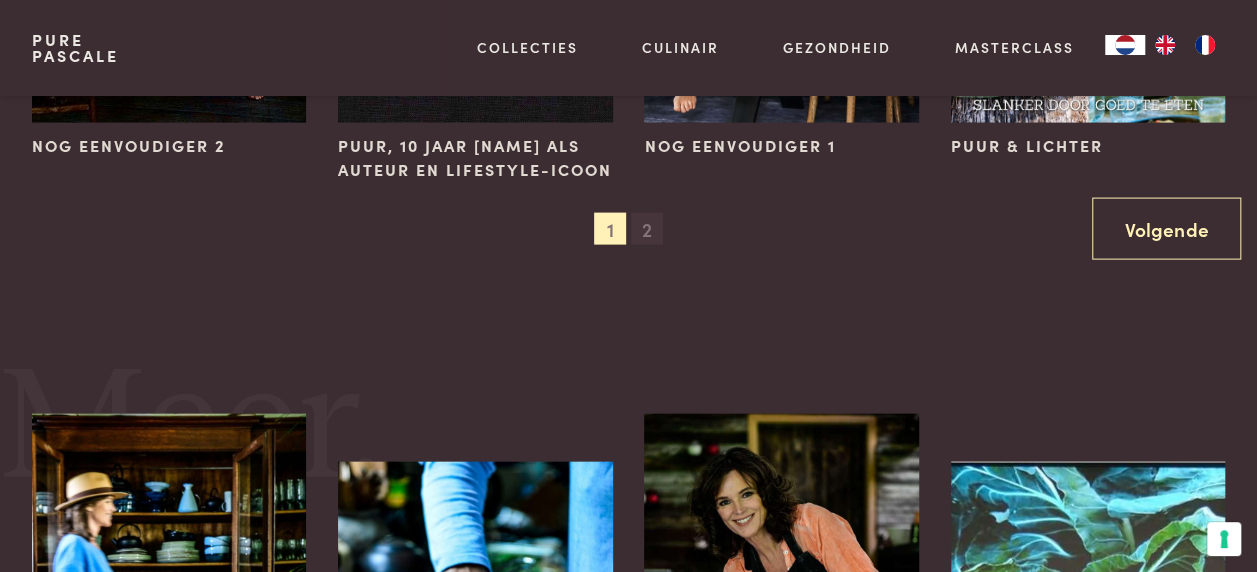 click on "2" at bounding box center (647, 229) 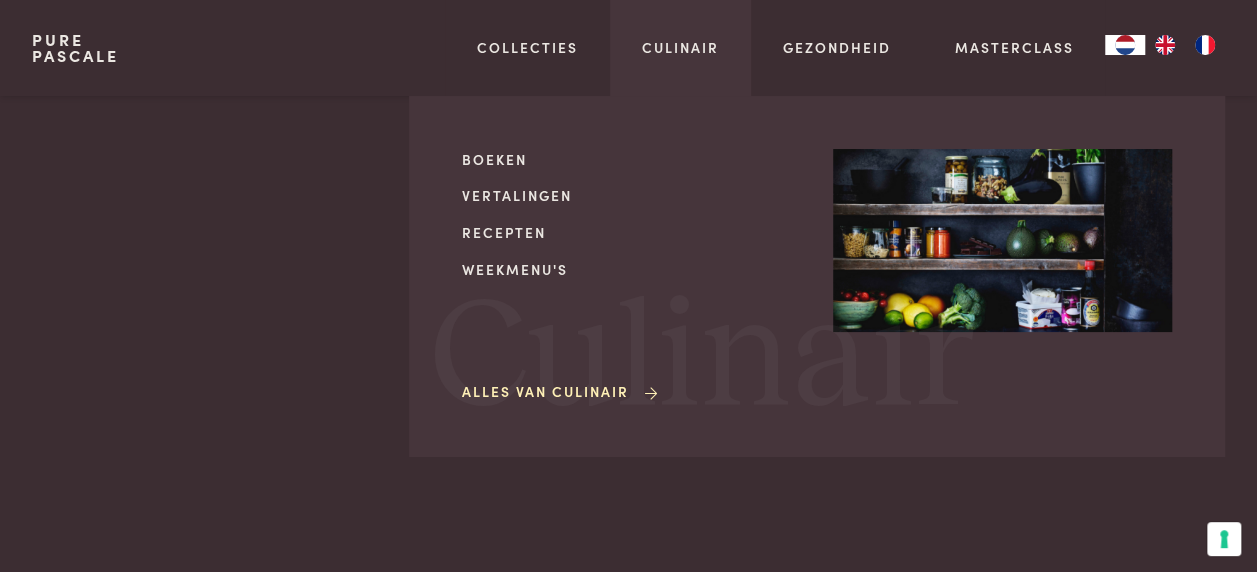 scroll, scrollTop: 0, scrollLeft: 0, axis: both 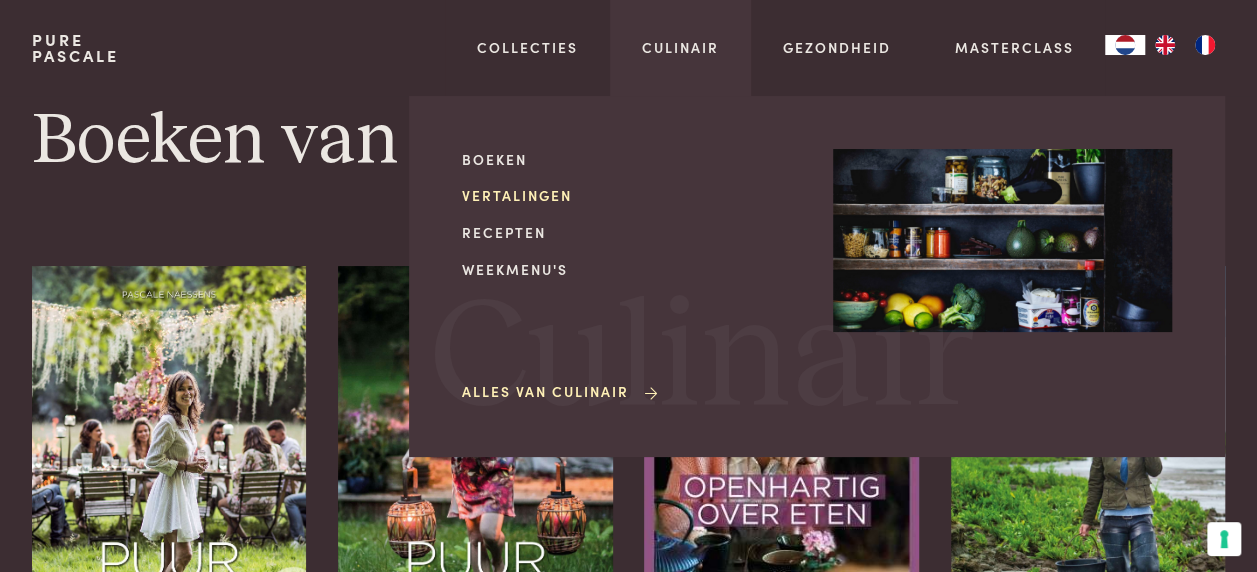click on "Vertalingen" at bounding box center [631, 195] 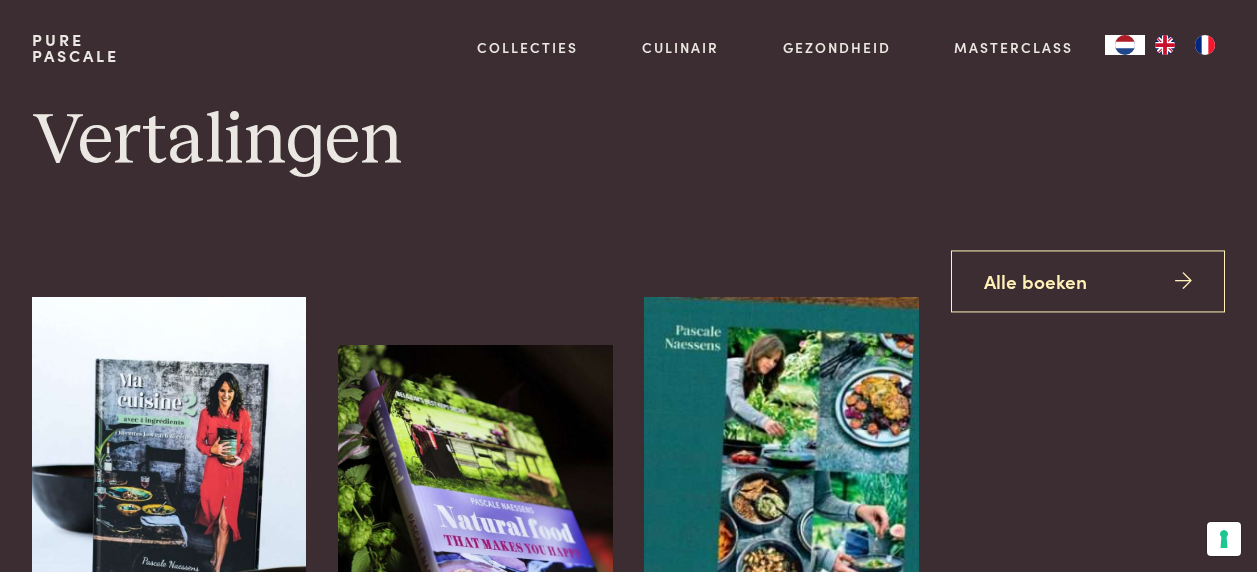 scroll, scrollTop: 0, scrollLeft: 0, axis: both 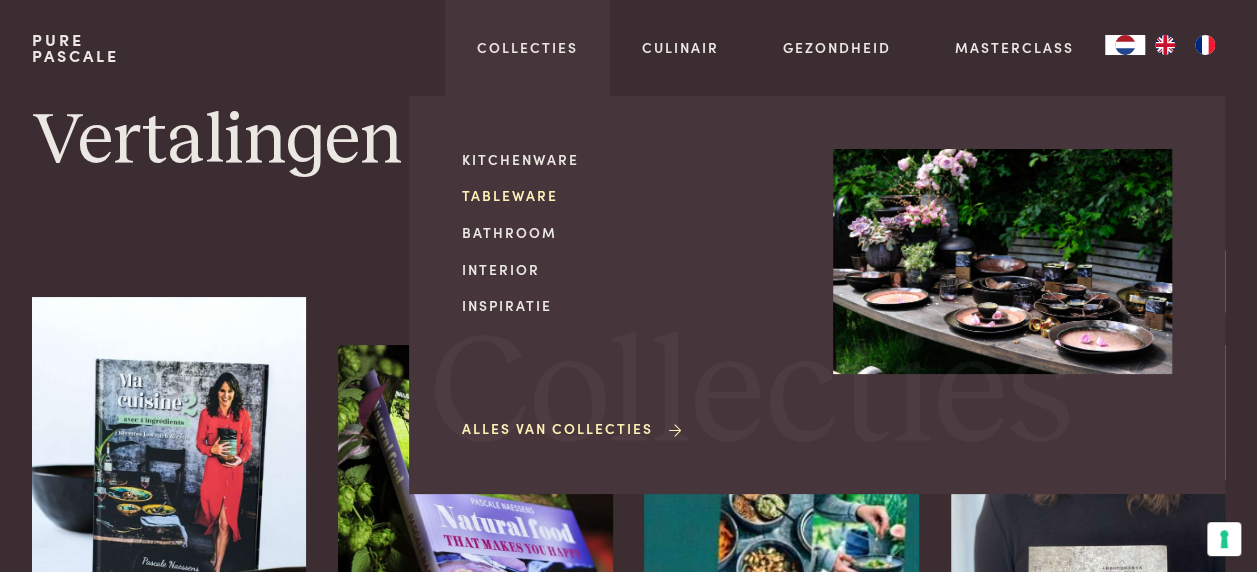 click on "Tableware" at bounding box center [631, 195] 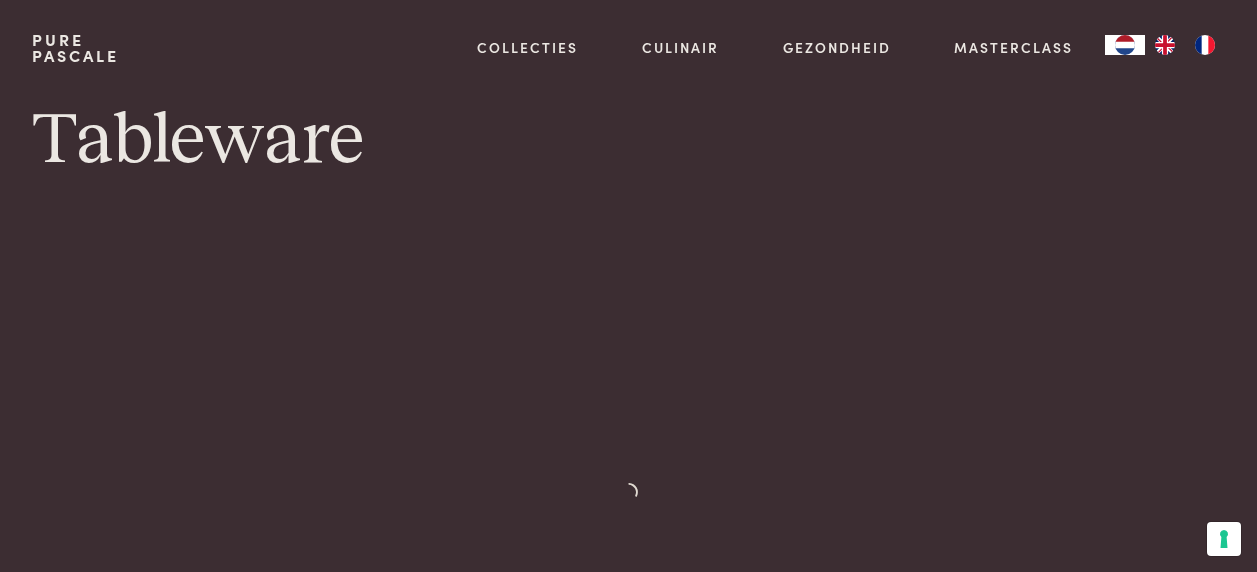 scroll, scrollTop: 0, scrollLeft: 0, axis: both 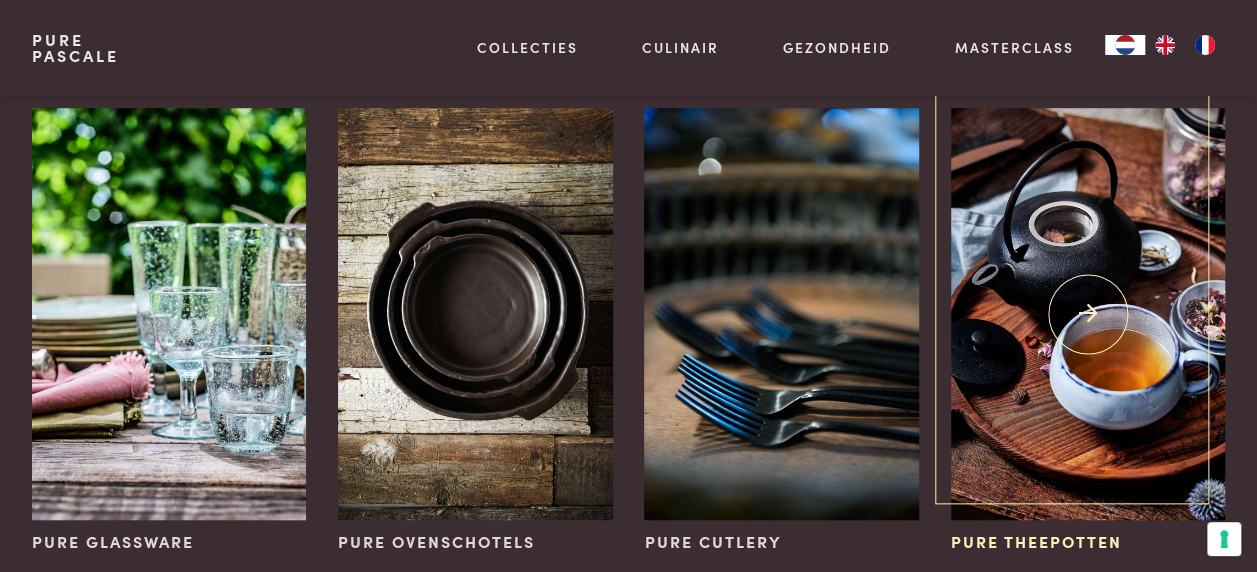 click at bounding box center [1088, 314] 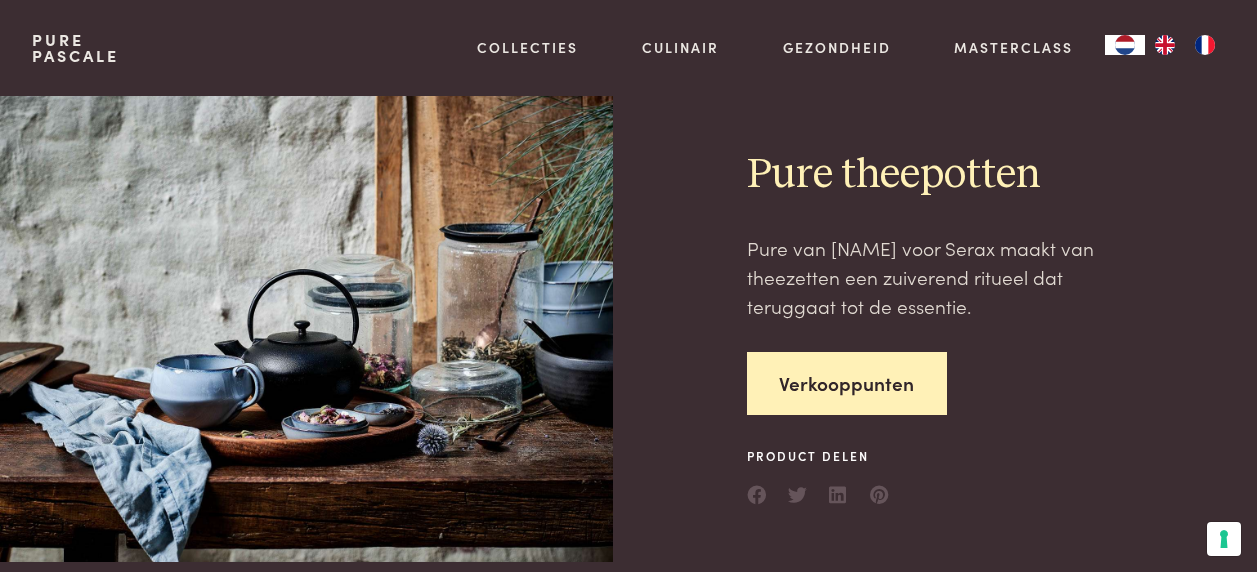 scroll, scrollTop: 0, scrollLeft: 0, axis: both 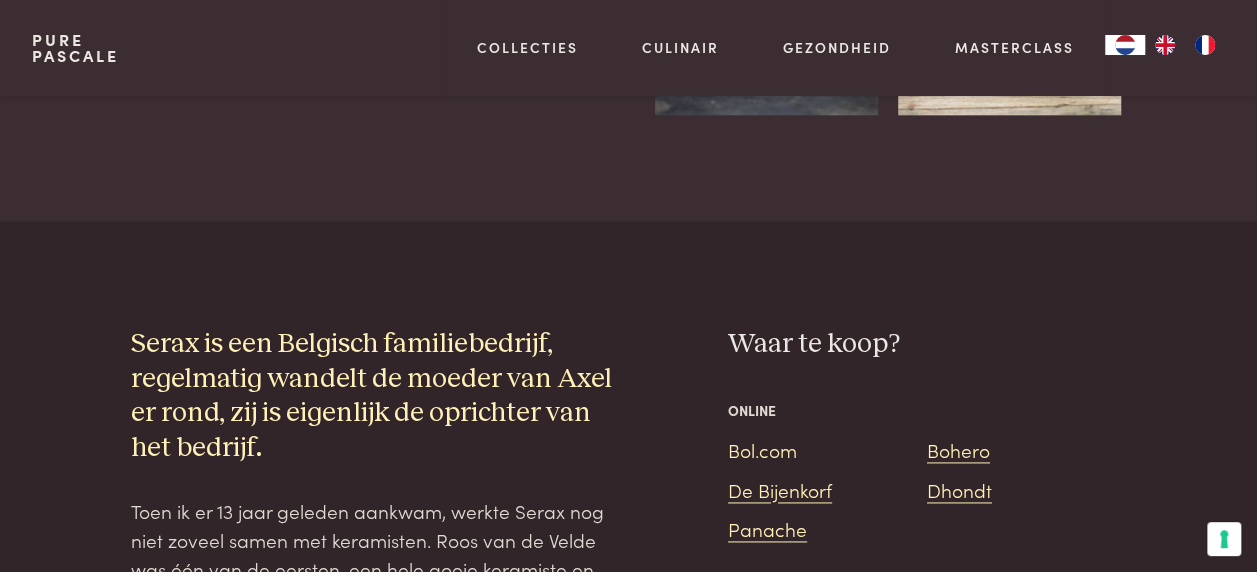 click on "Bol.com" at bounding box center (762, 449) 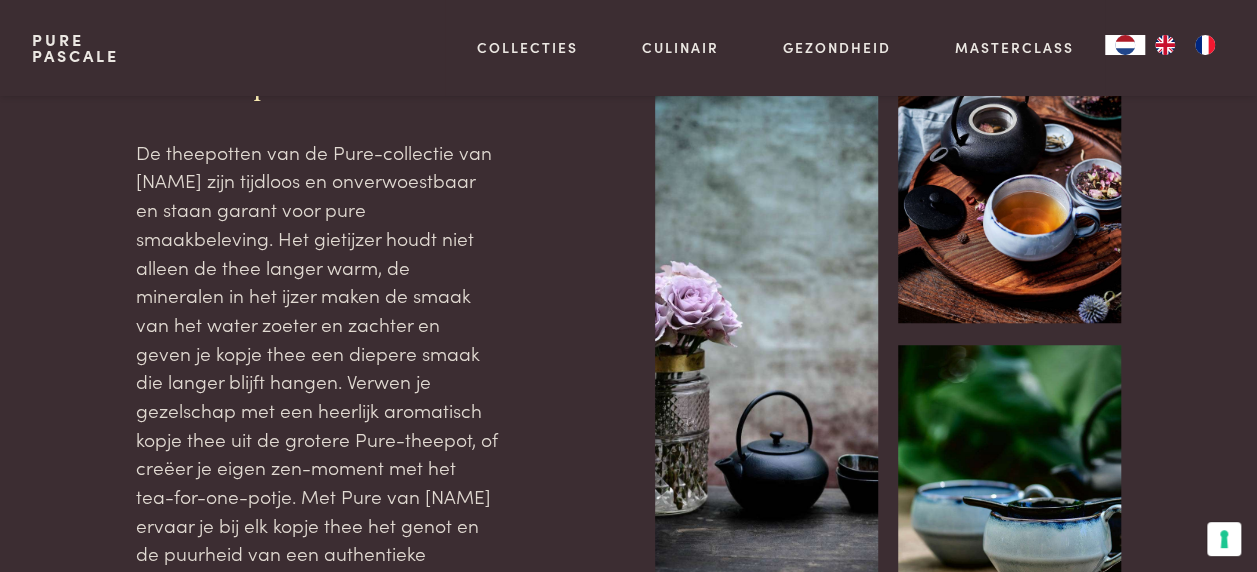 scroll, scrollTop: 672, scrollLeft: 0, axis: vertical 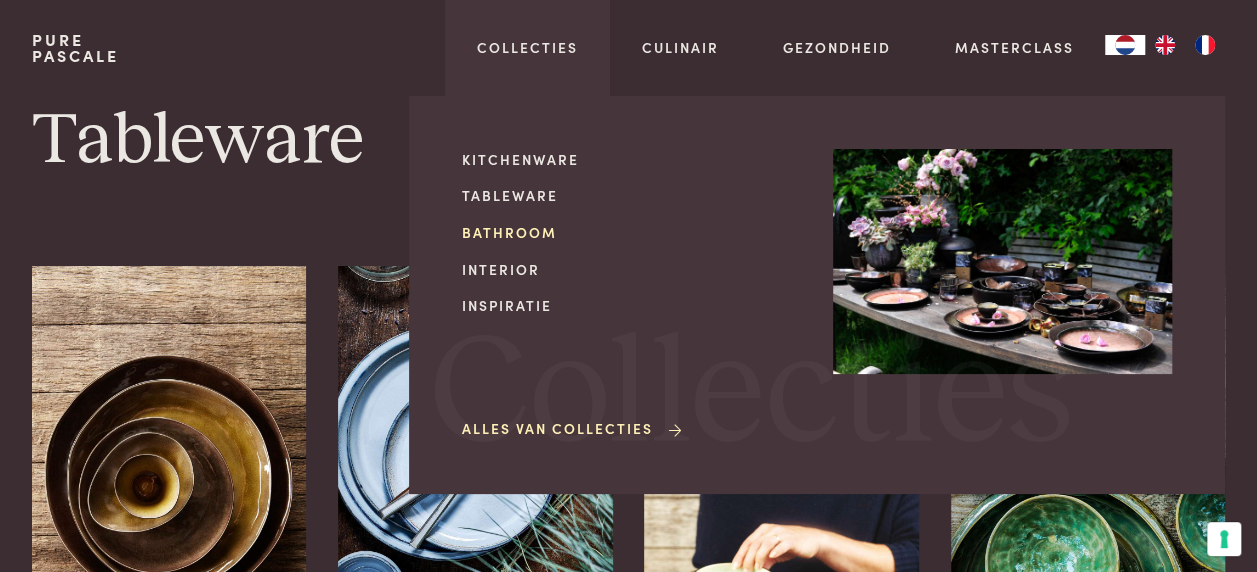 click on "Bathroom" at bounding box center [631, 232] 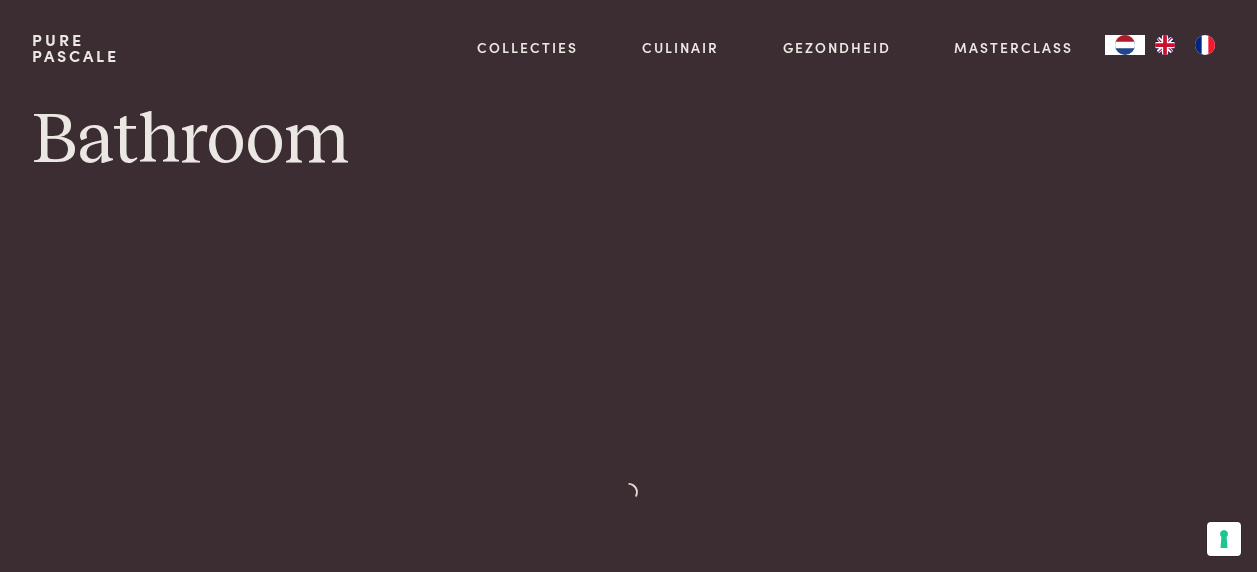 scroll, scrollTop: 0, scrollLeft: 0, axis: both 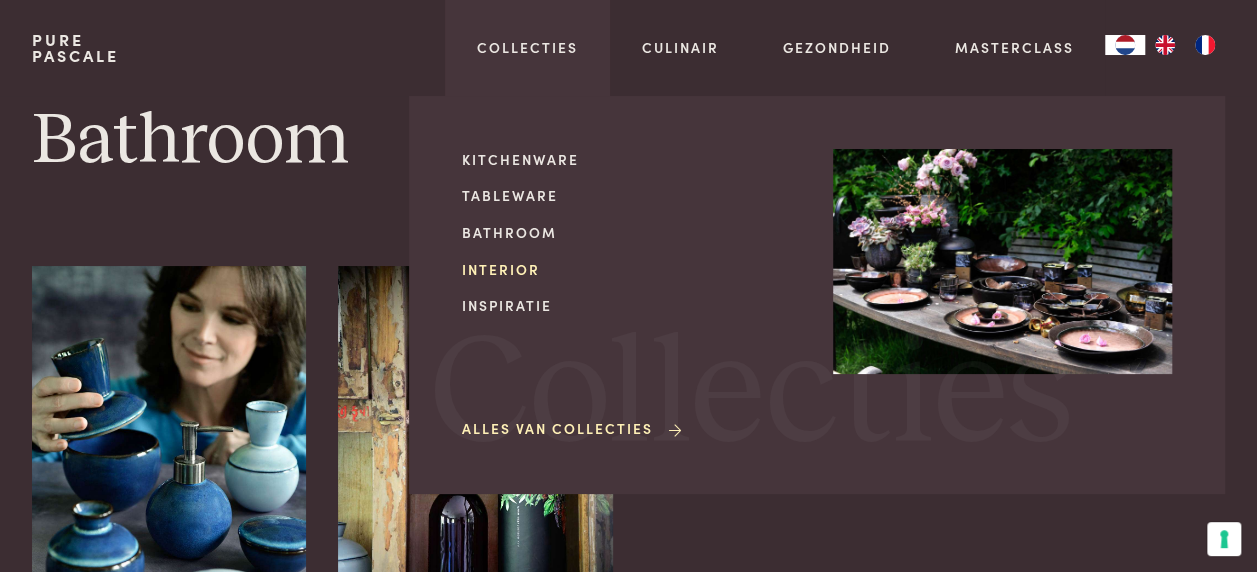 click on "Interior" at bounding box center (631, 269) 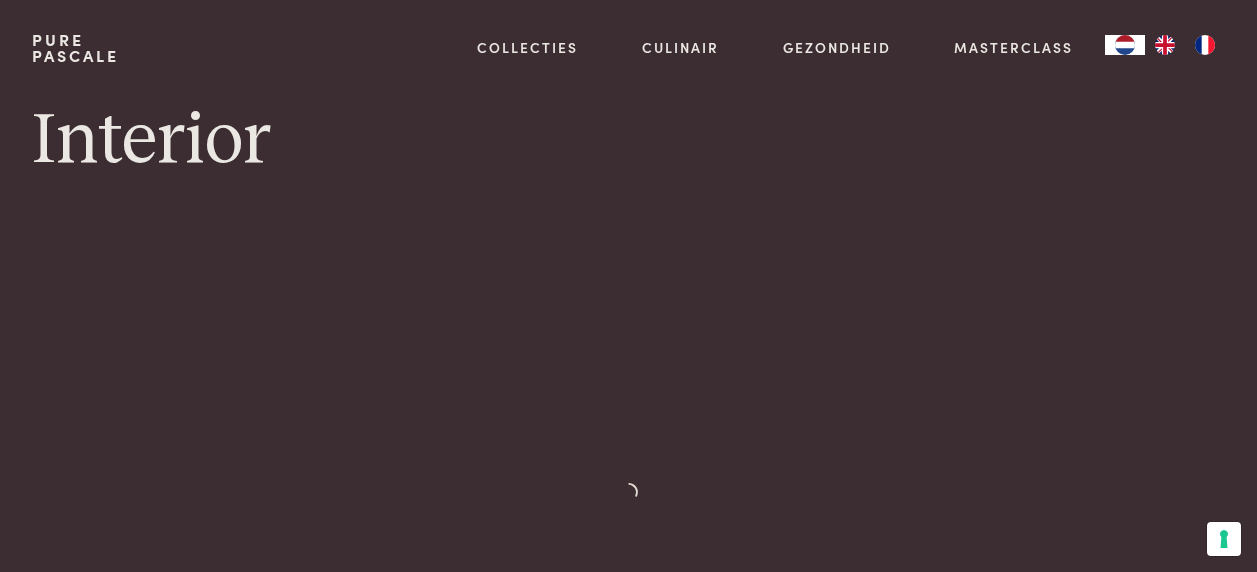 scroll, scrollTop: 0, scrollLeft: 0, axis: both 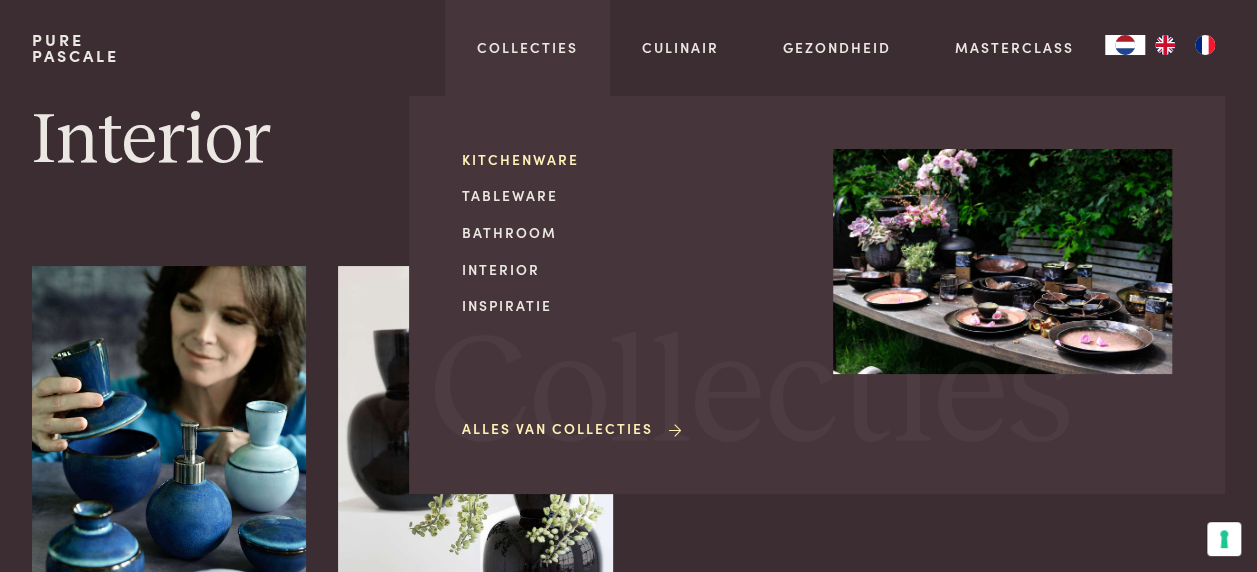 click on "Kitchenware" at bounding box center [631, 159] 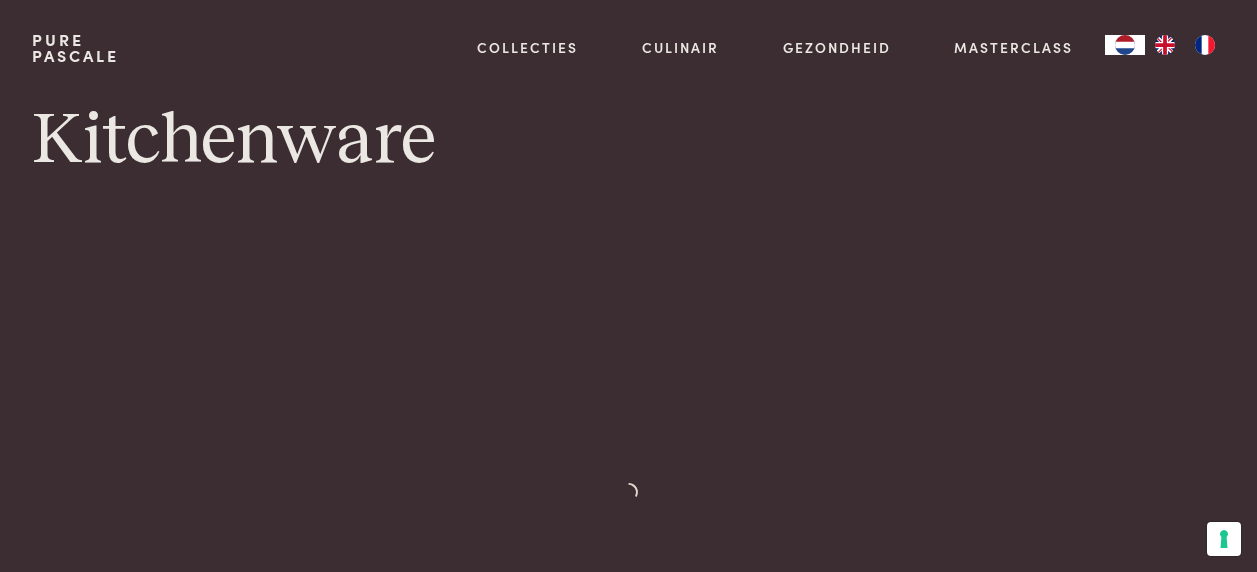 scroll, scrollTop: 0, scrollLeft: 0, axis: both 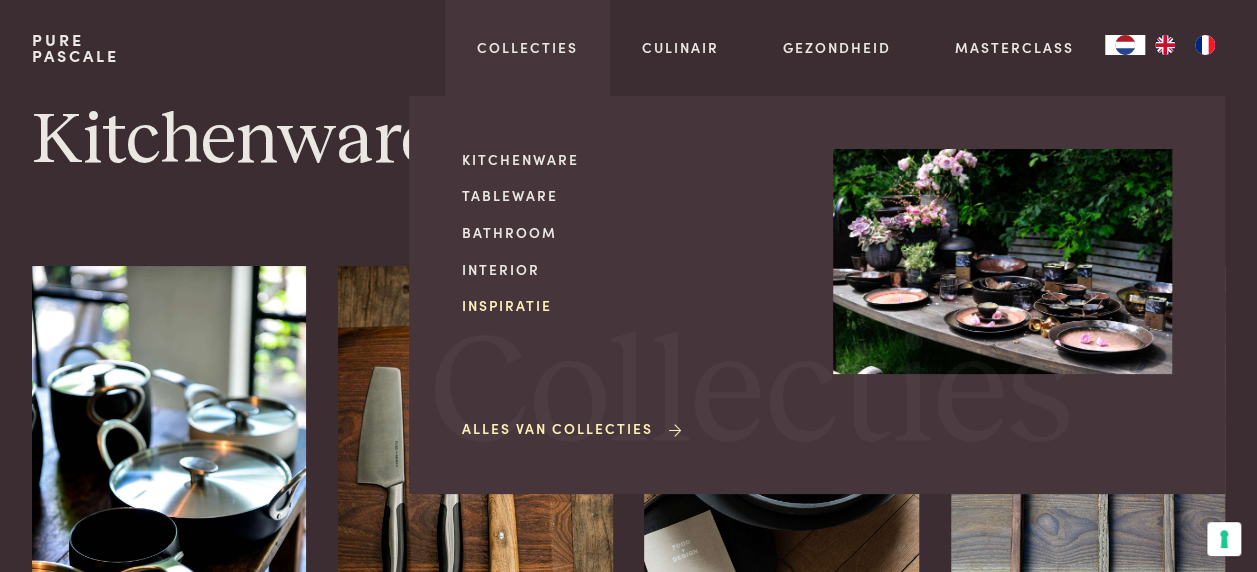 click on "Inspiratie" at bounding box center (631, 305) 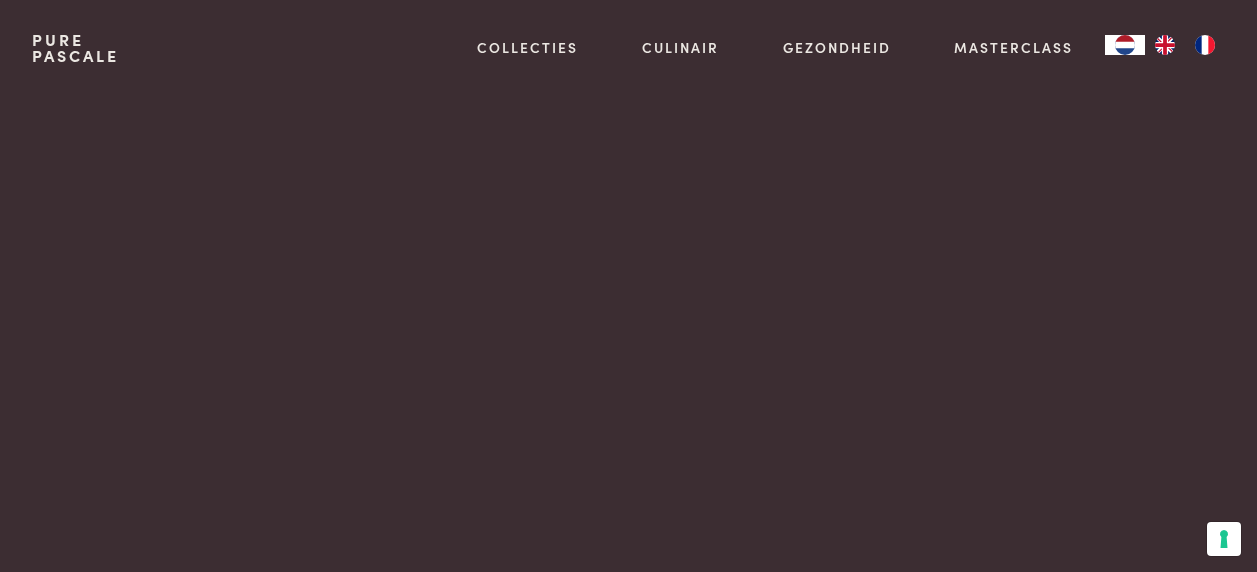 scroll, scrollTop: 0, scrollLeft: 0, axis: both 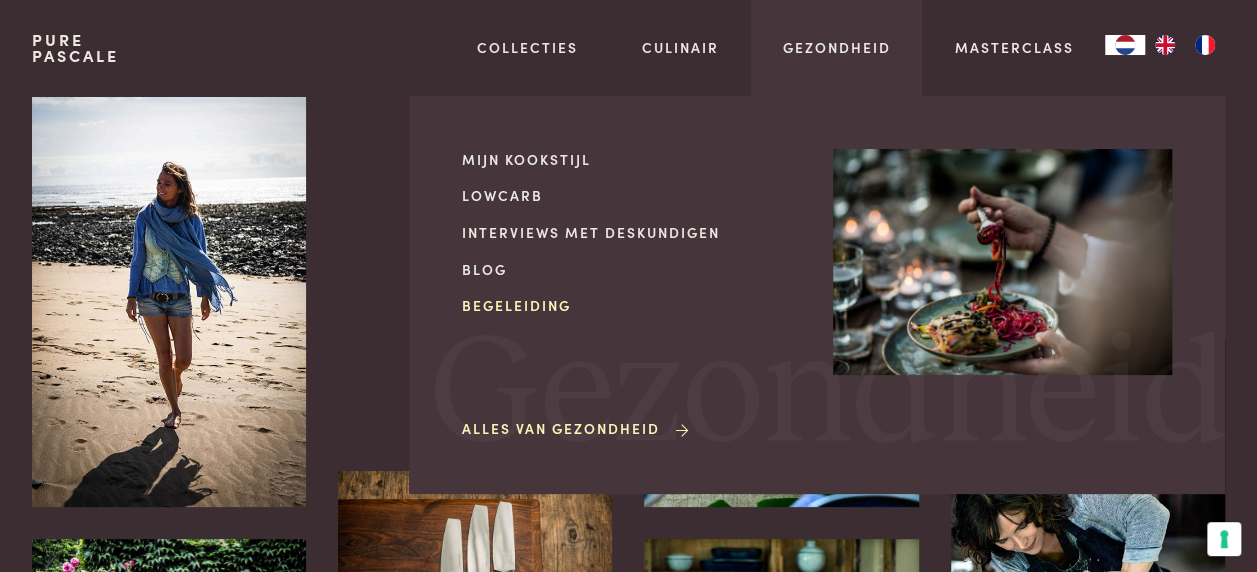 click on "Begeleiding" at bounding box center [631, 305] 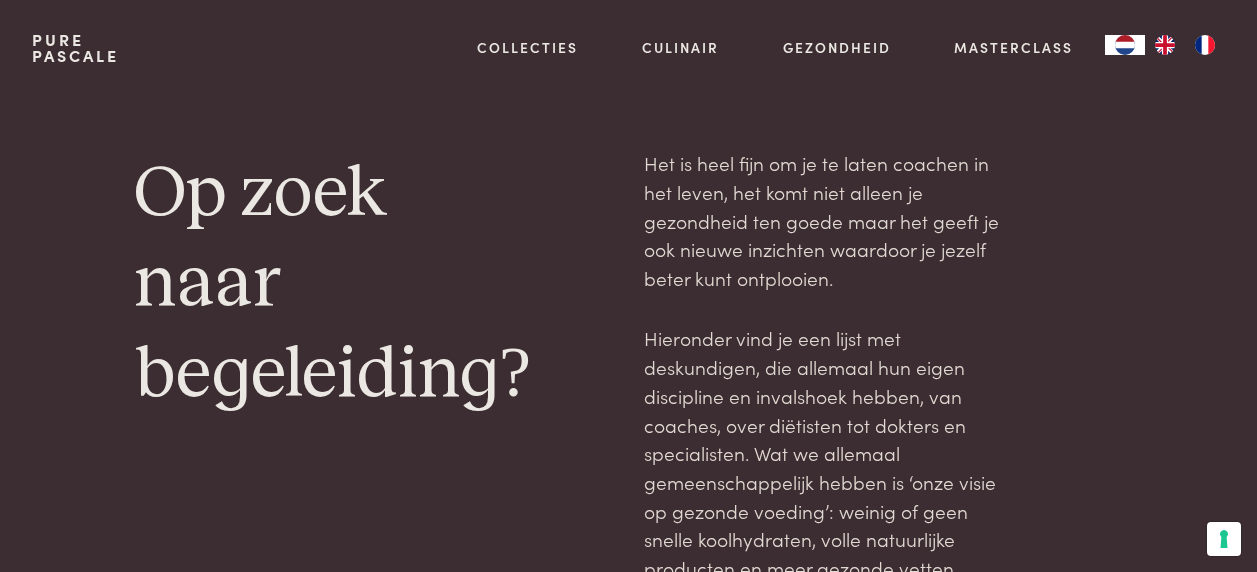 scroll, scrollTop: 0, scrollLeft: 0, axis: both 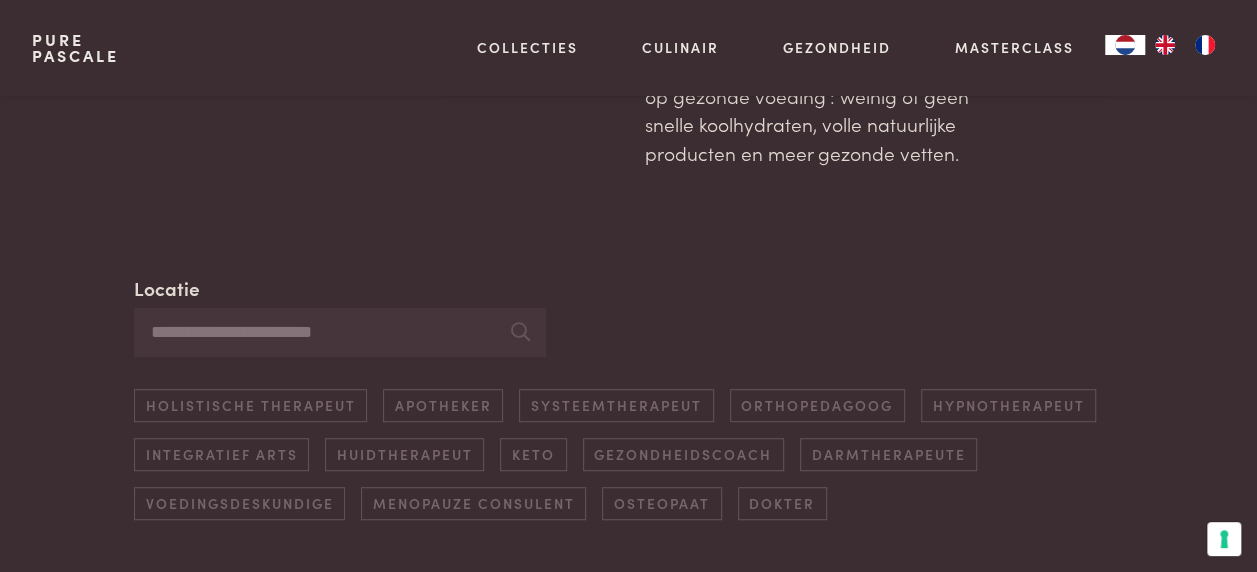 click on "Locatie" at bounding box center (340, 332) 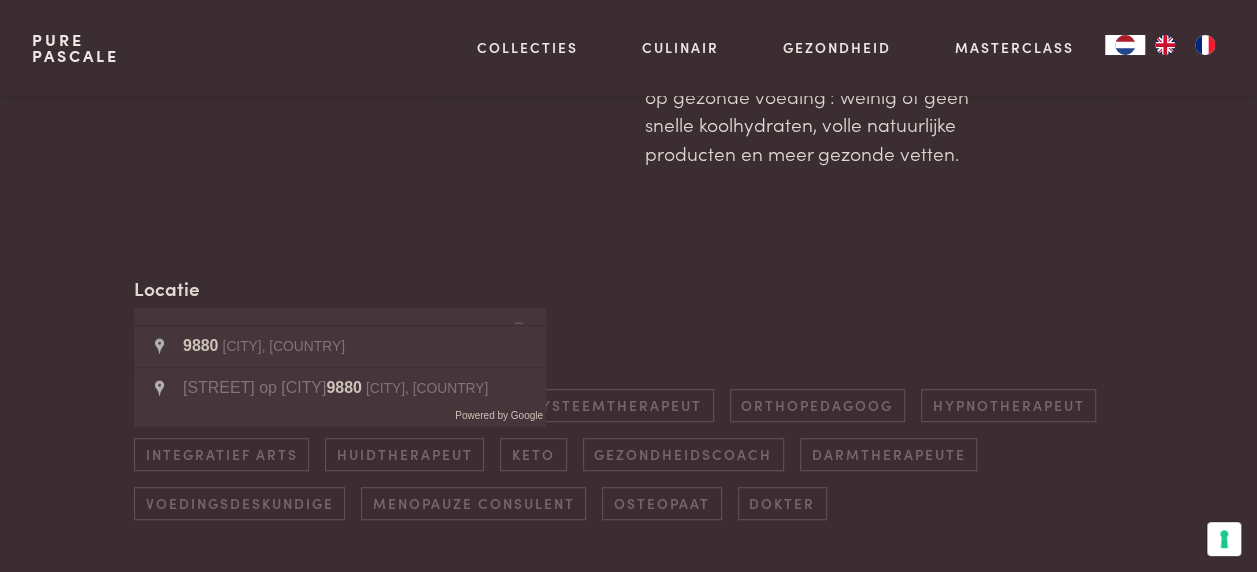type on "****" 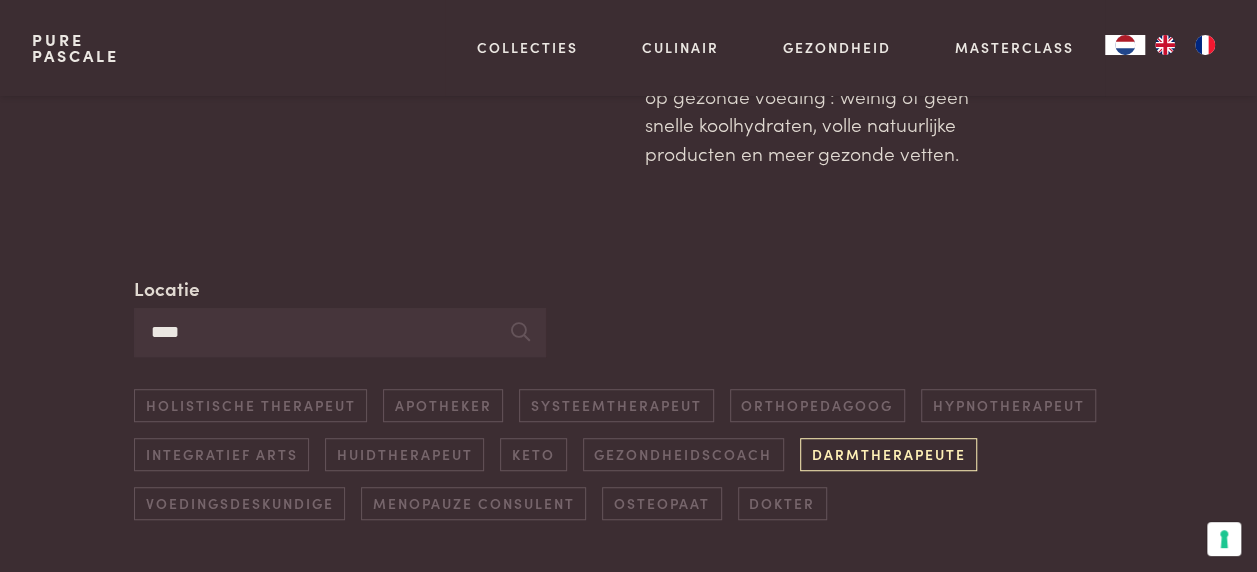 click on "Darmtherapeute" at bounding box center [888, 454] 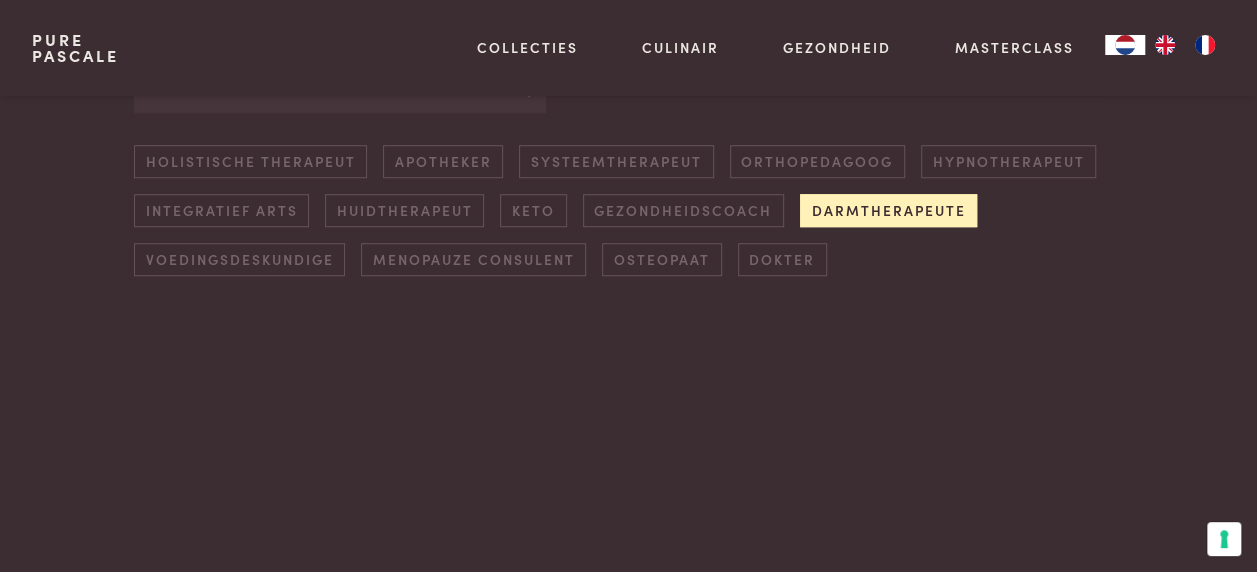 scroll, scrollTop: 660, scrollLeft: 0, axis: vertical 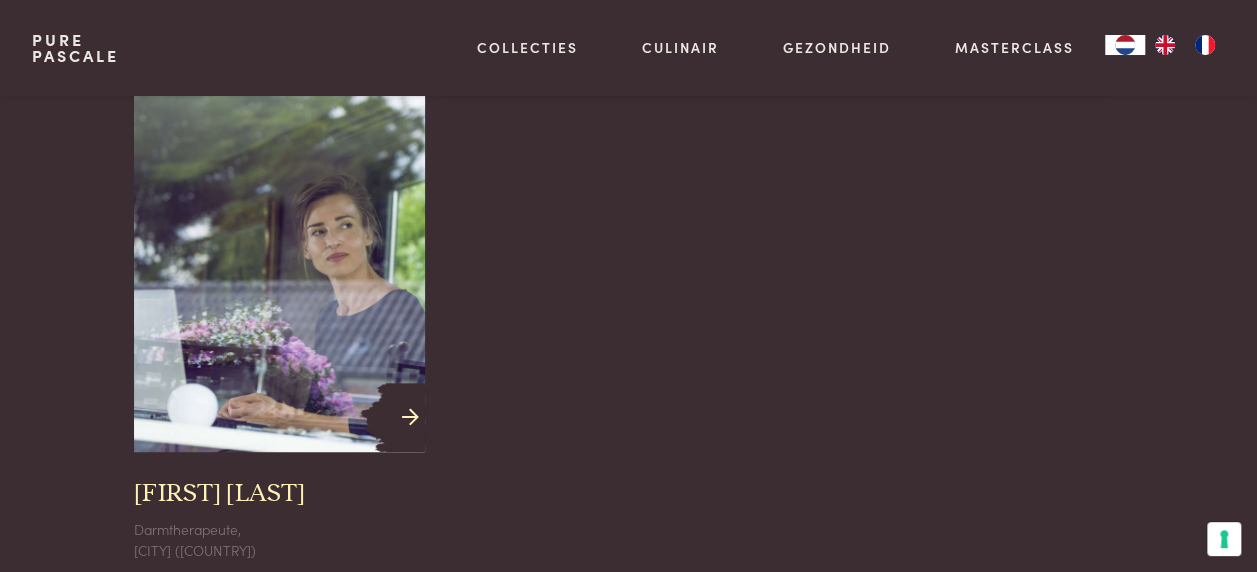click at bounding box center [410, 417] 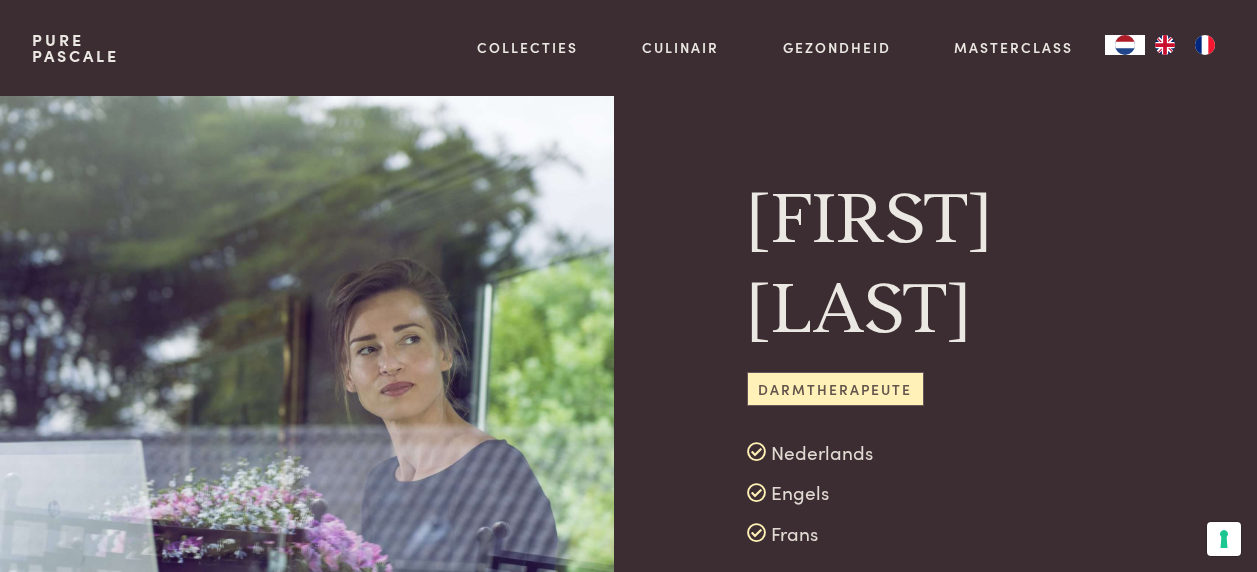 scroll, scrollTop: 0, scrollLeft: 0, axis: both 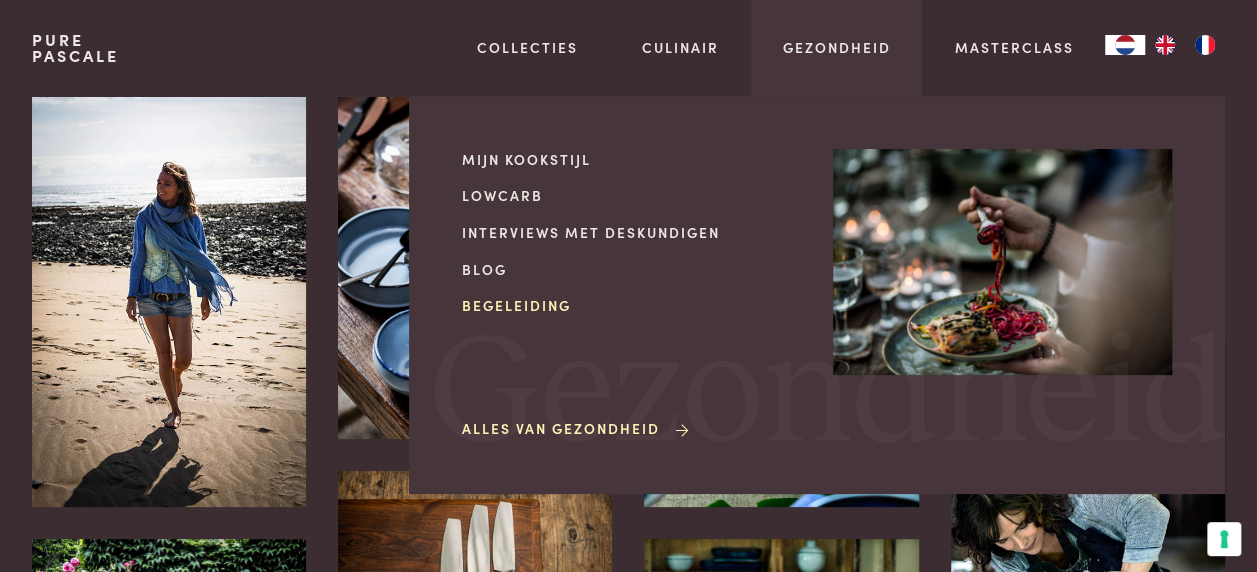click on "Begeleiding" at bounding box center [631, 305] 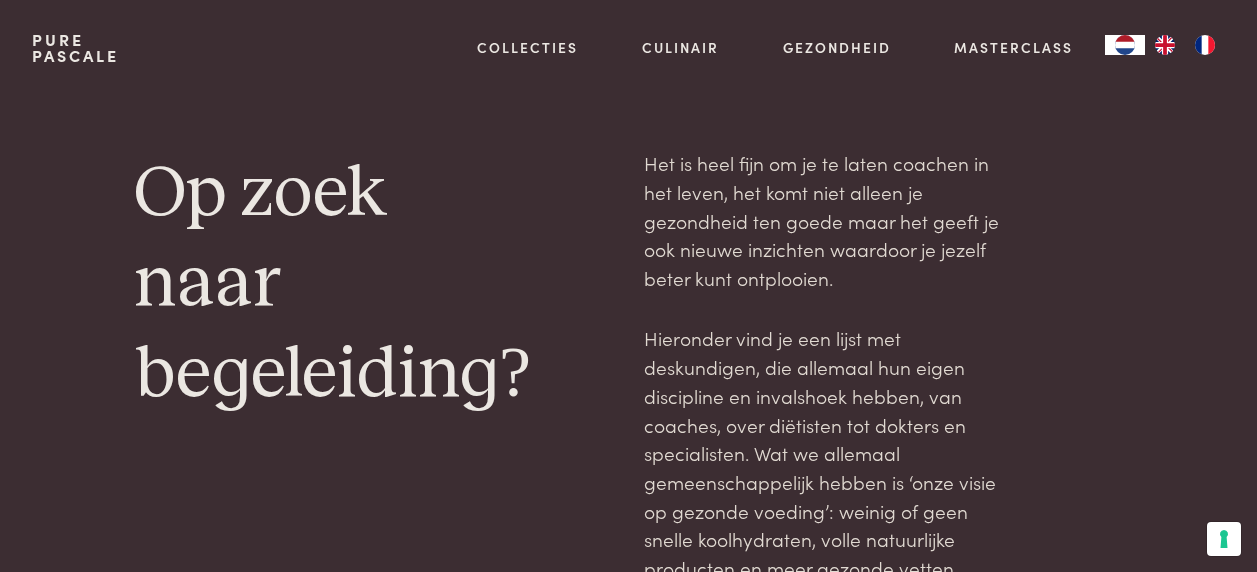 scroll, scrollTop: 0, scrollLeft: 0, axis: both 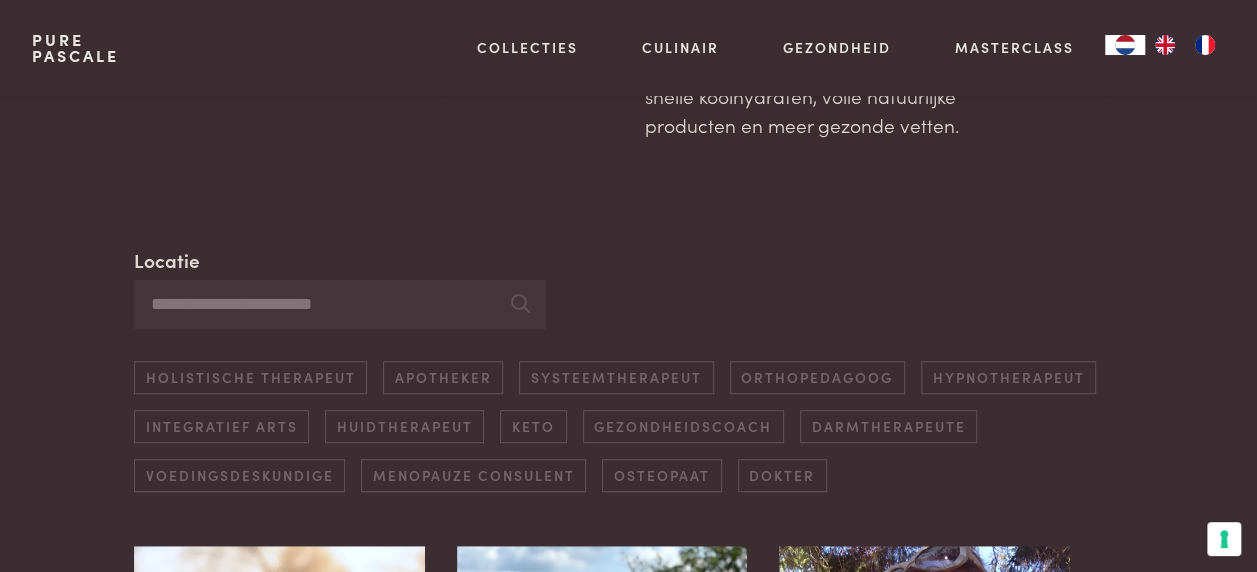 click on "Locatie" at bounding box center (340, 304) 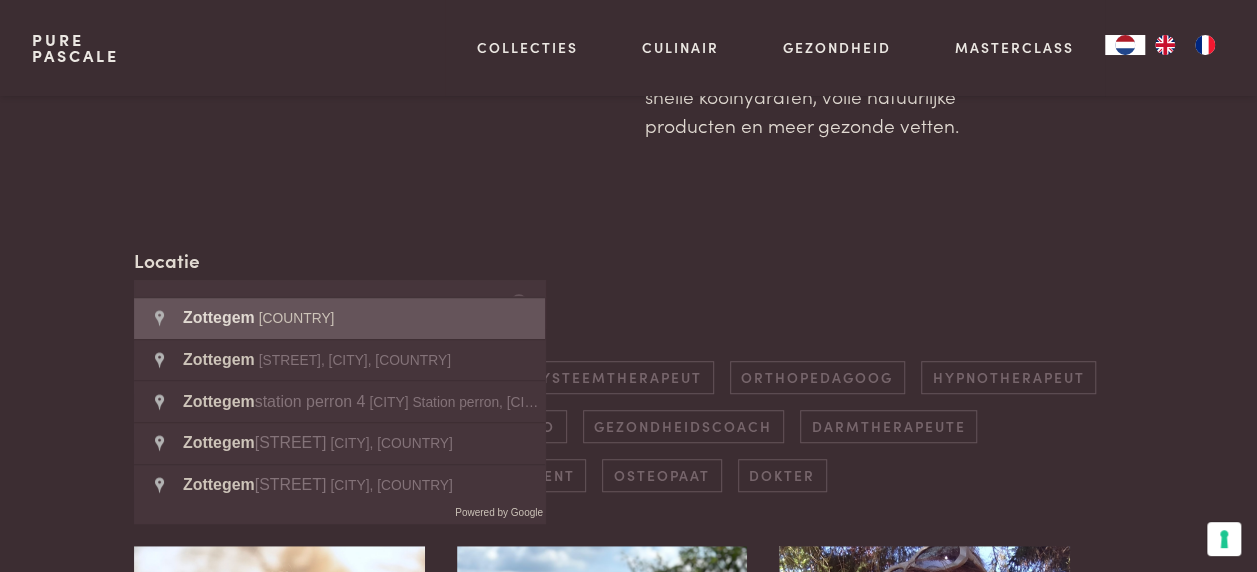 type on "**********" 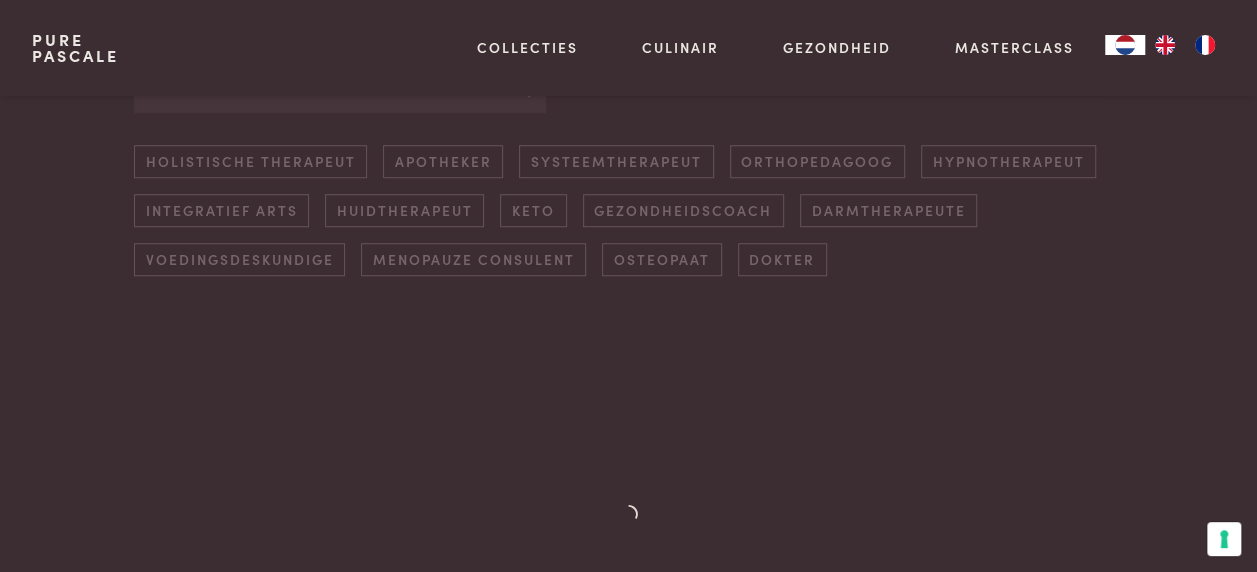 scroll, scrollTop: 660, scrollLeft: 0, axis: vertical 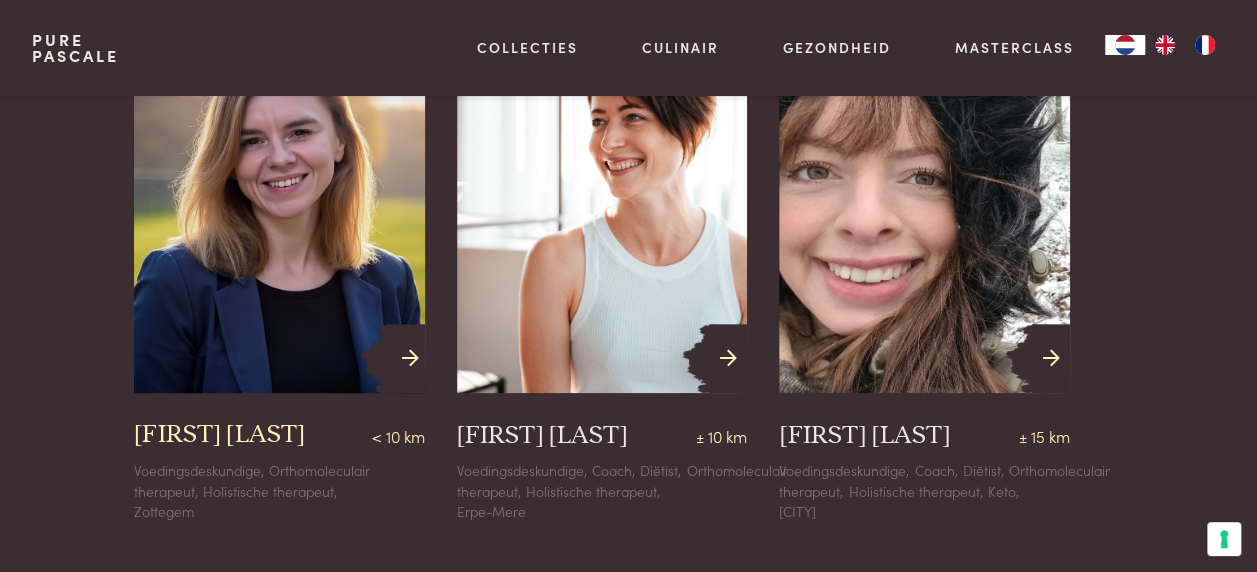click at bounding box center [410, 358] 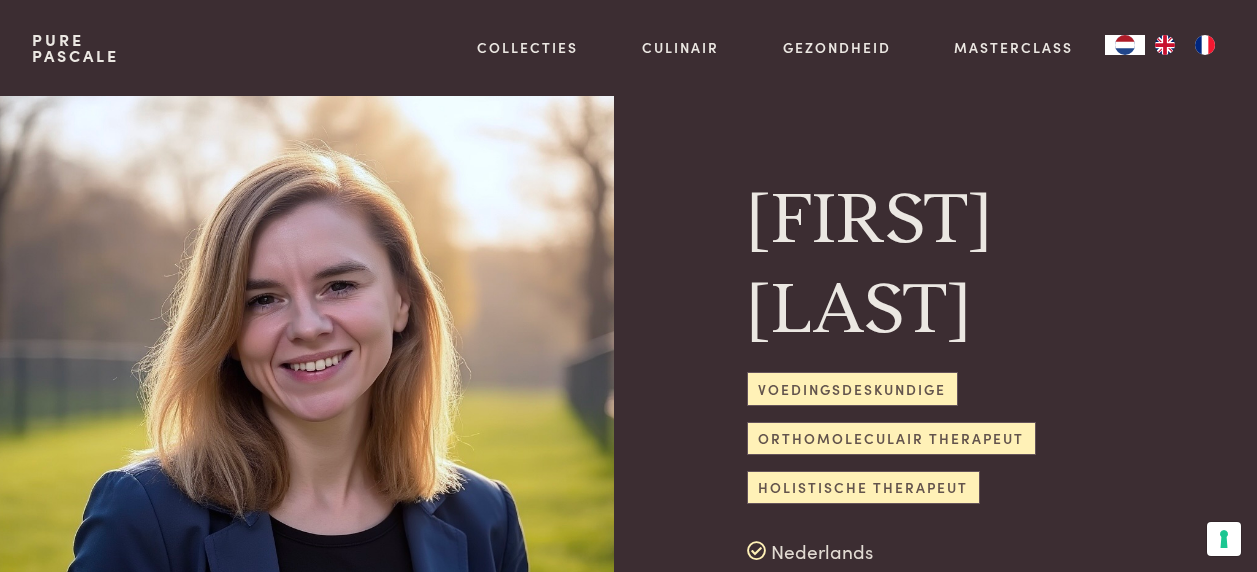 scroll, scrollTop: 0, scrollLeft: 0, axis: both 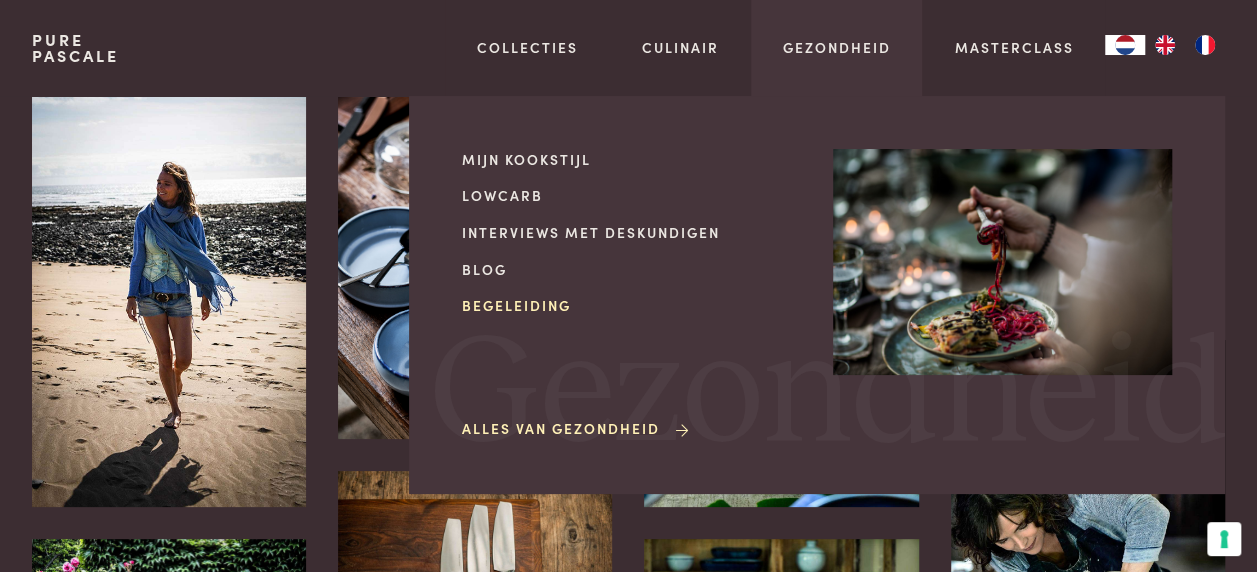 click on "Begeleiding" at bounding box center (631, 305) 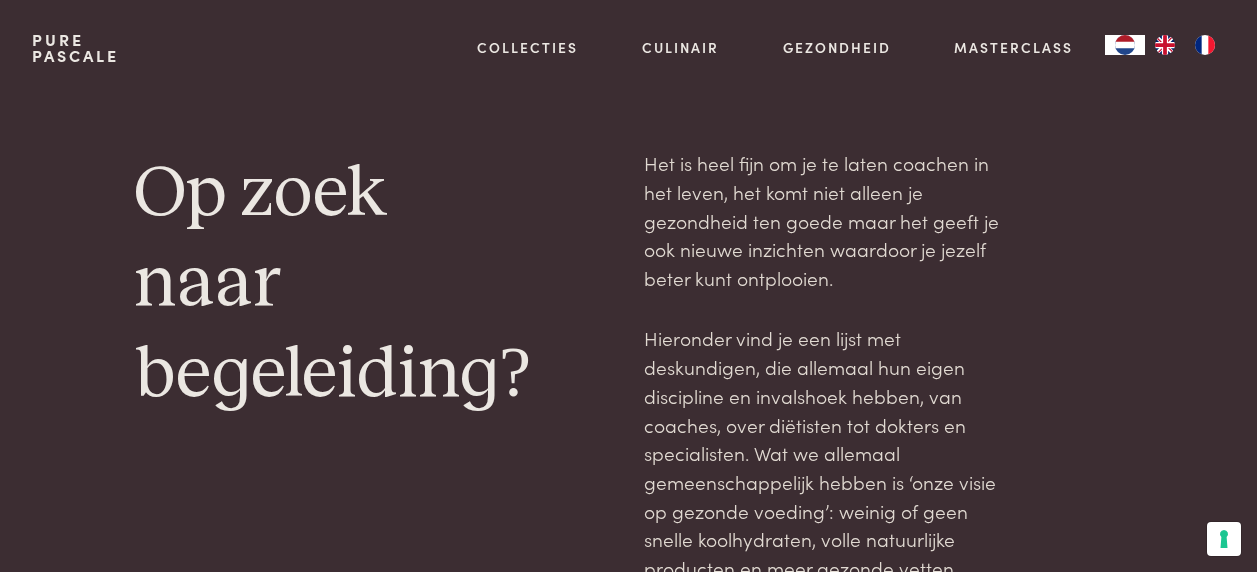 scroll, scrollTop: 0, scrollLeft: 0, axis: both 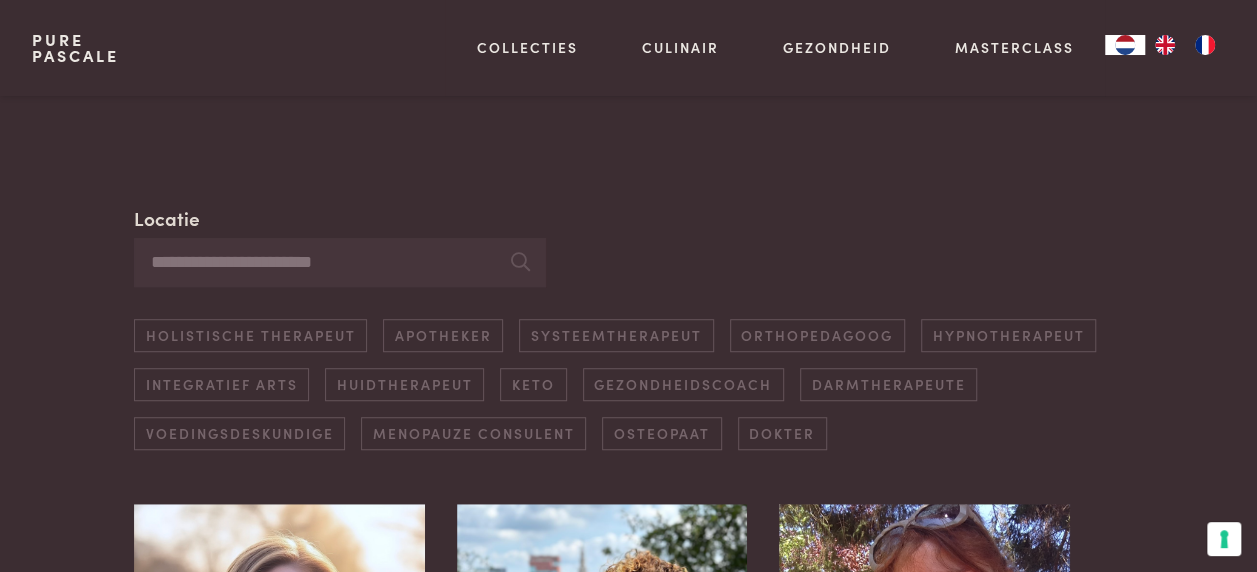 click on "Locatie" at bounding box center [340, 262] 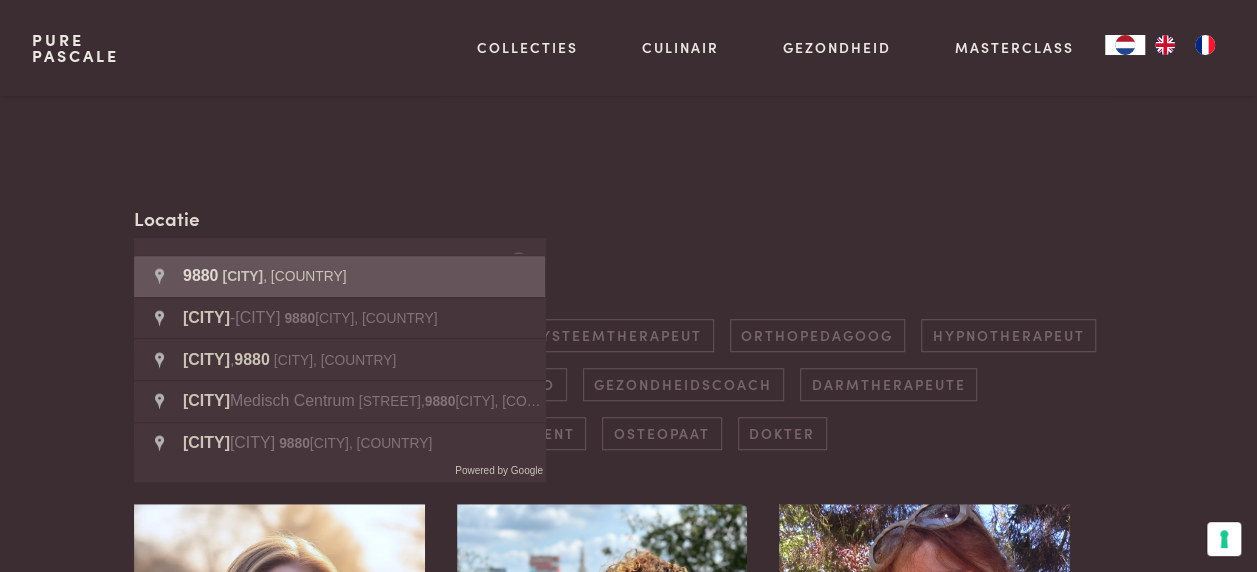 type on "**********" 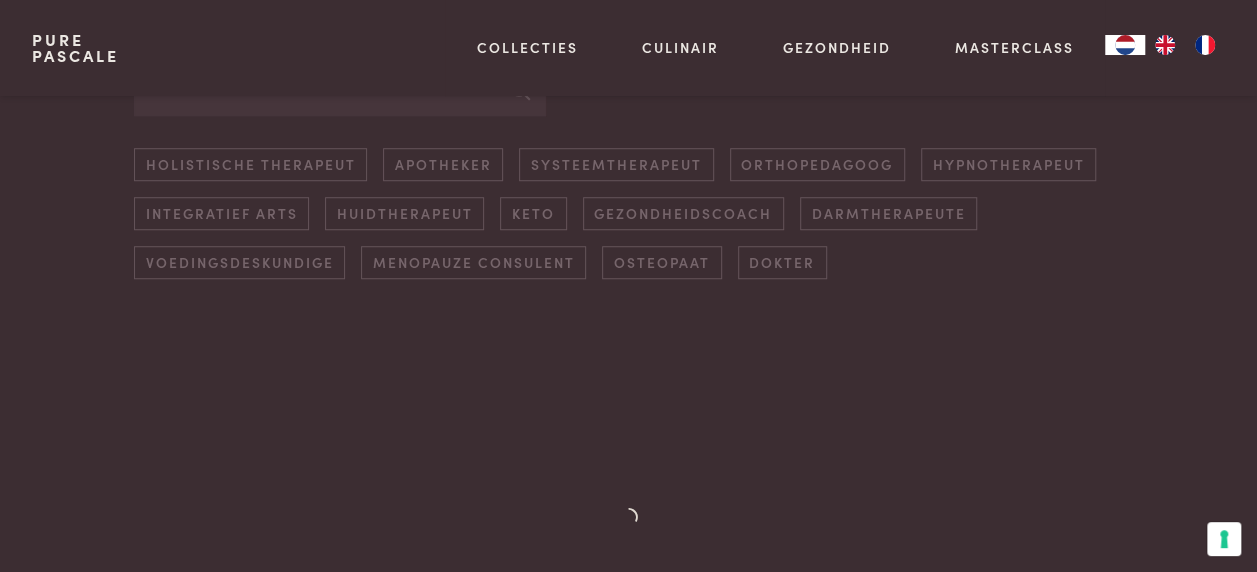scroll, scrollTop: 660, scrollLeft: 0, axis: vertical 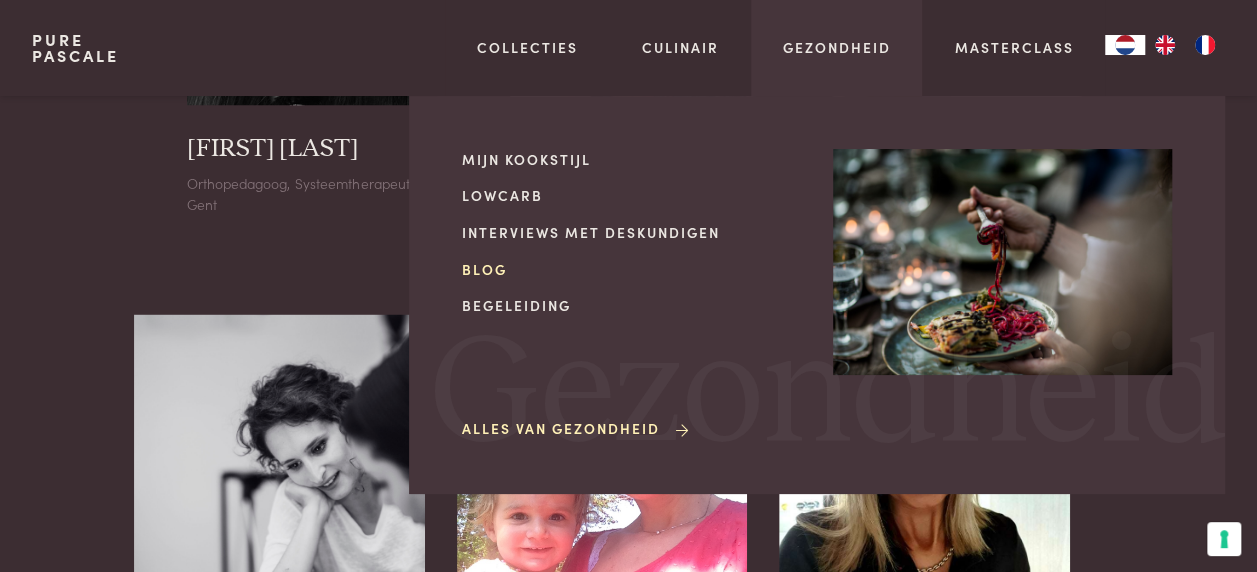 click on "Blog" at bounding box center (631, 269) 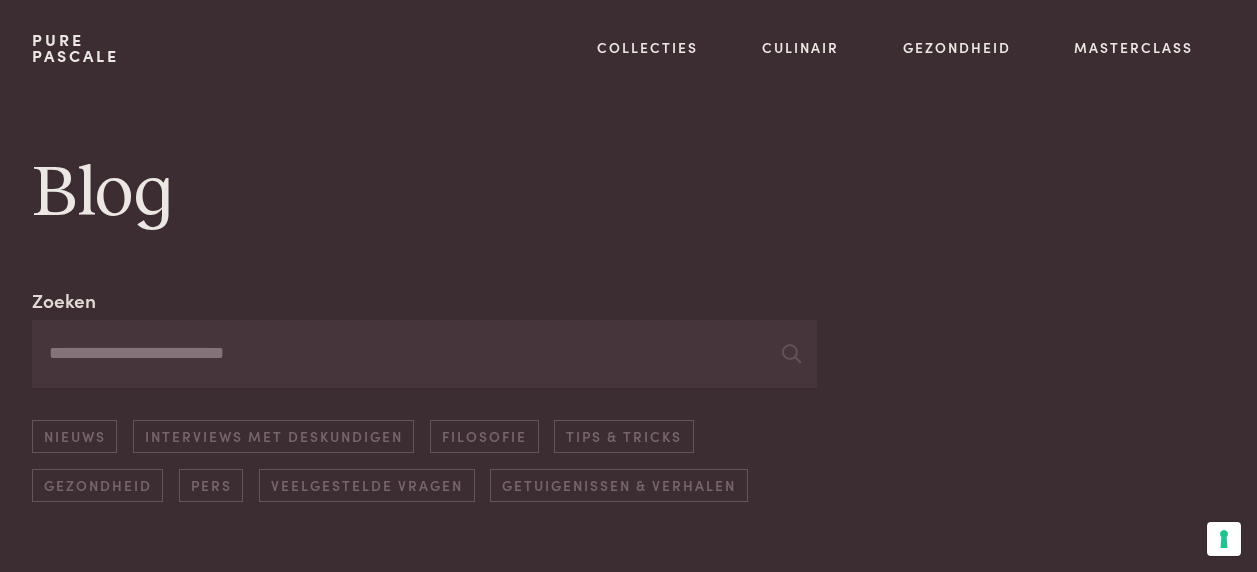 scroll, scrollTop: 0, scrollLeft: 0, axis: both 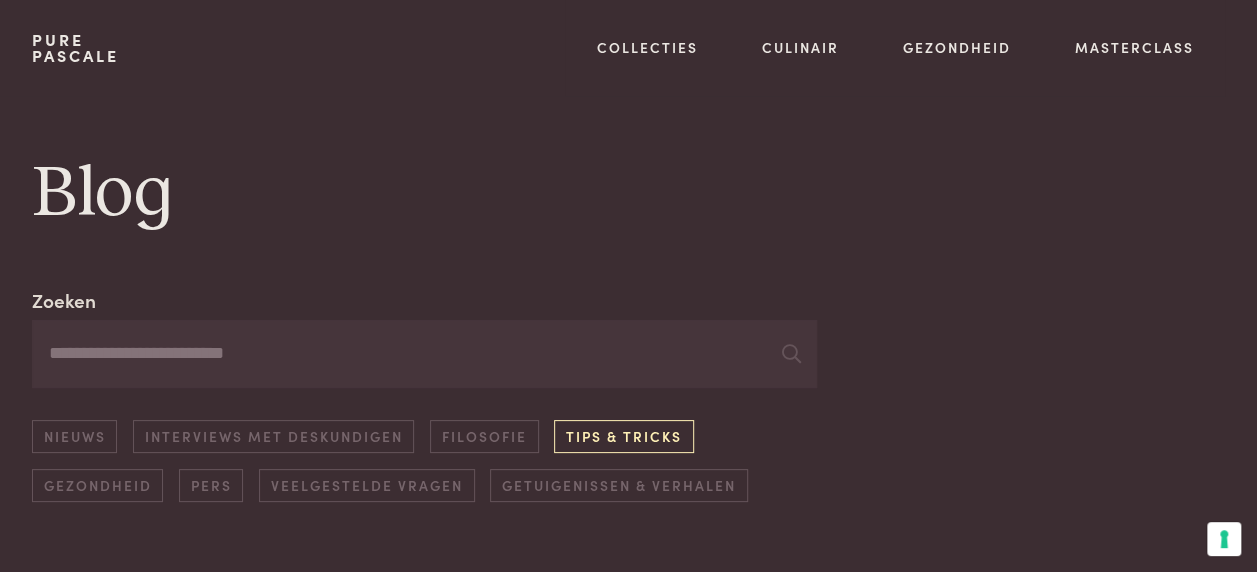 click on "Tips & Tricks" at bounding box center [623, 436] 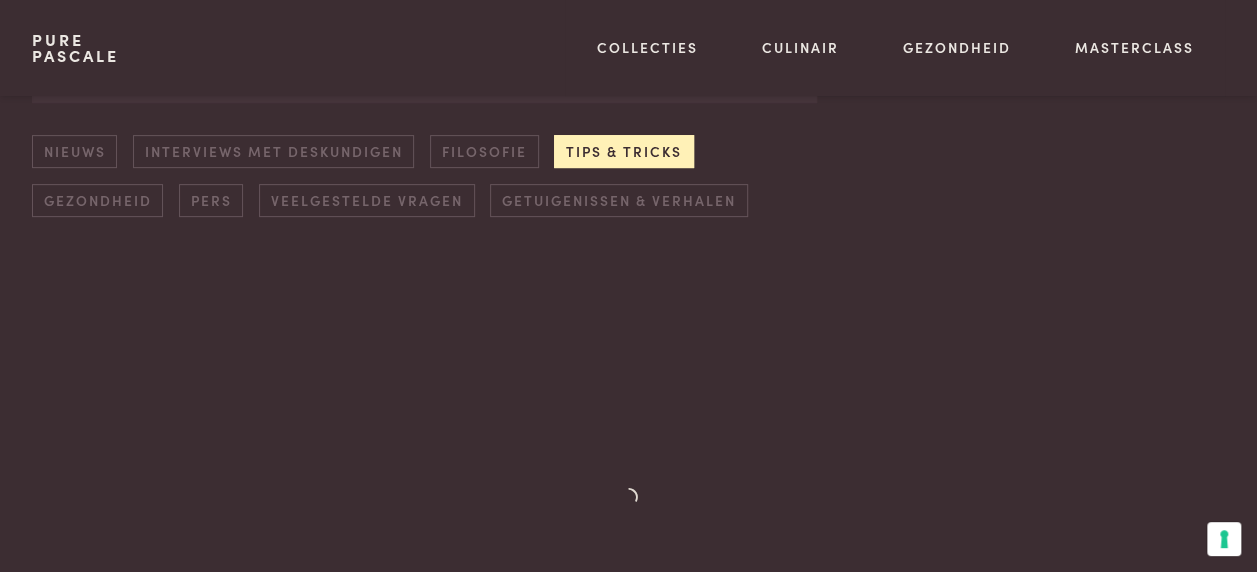 scroll, scrollTop: 286, scrollLeft: 0, axis: vertical 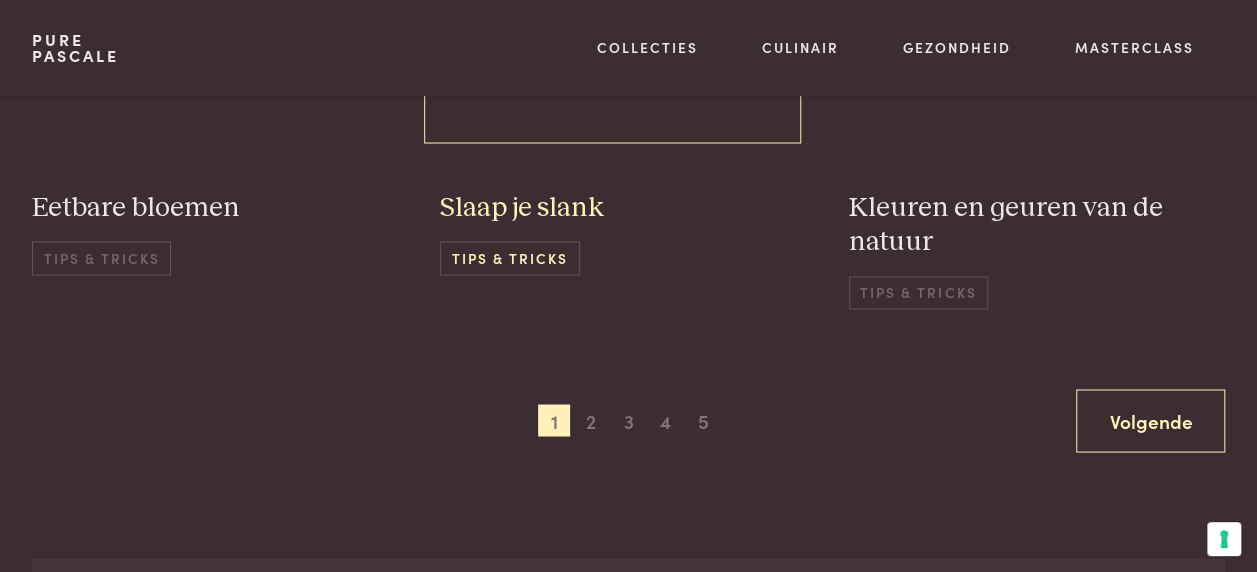 click on "Tips & Tricks" at bounding box center [509, 257] 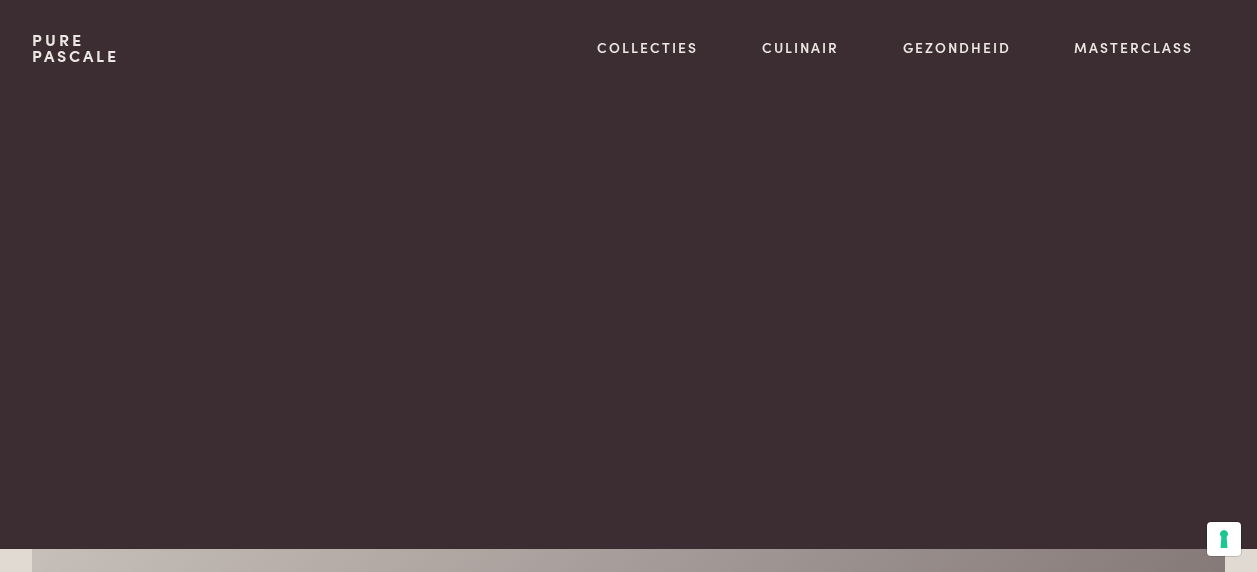 scroll, scrollTop: 0, scrollLeft: 0, axis: both 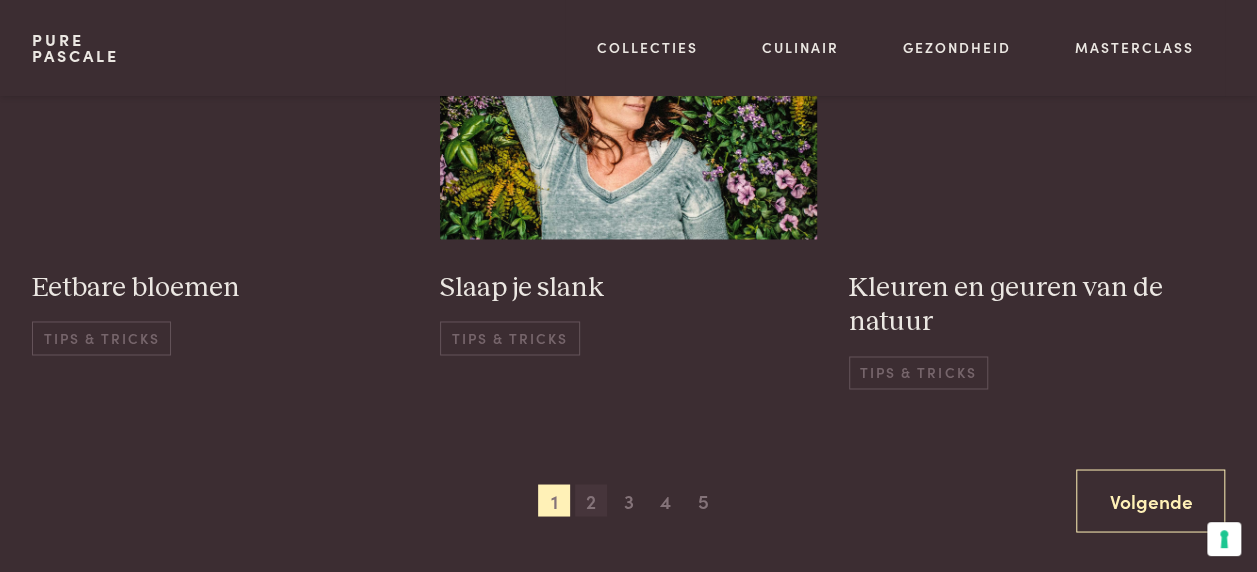 click on "2" at bounding box center [591, 500] 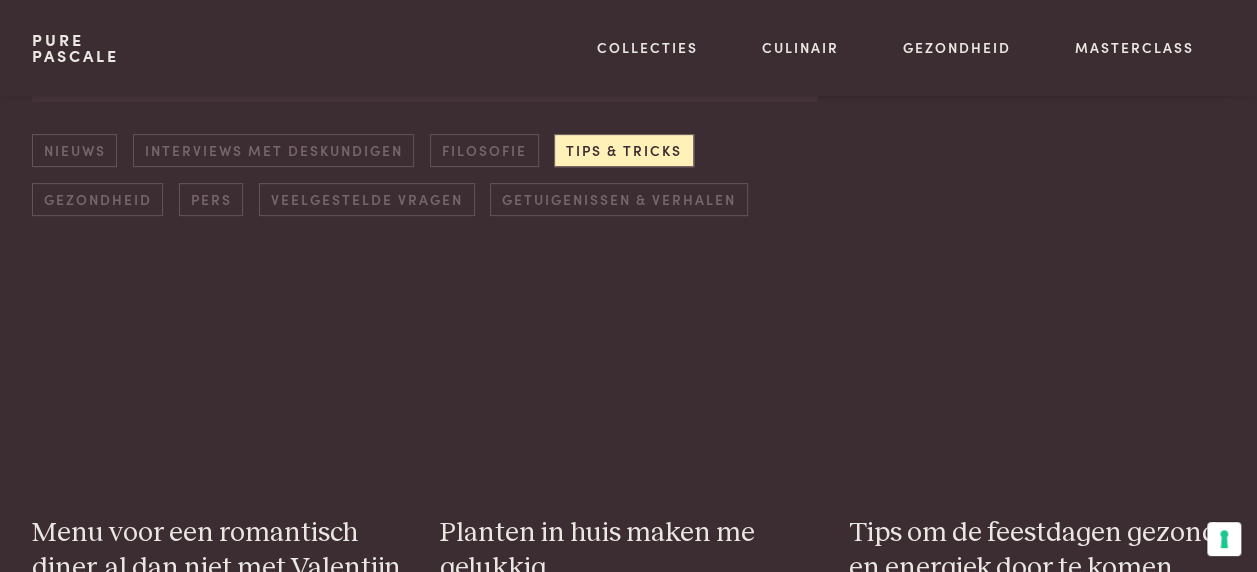 scroll, scrollTop: 286, scrollLeft: 0, axis: vertical 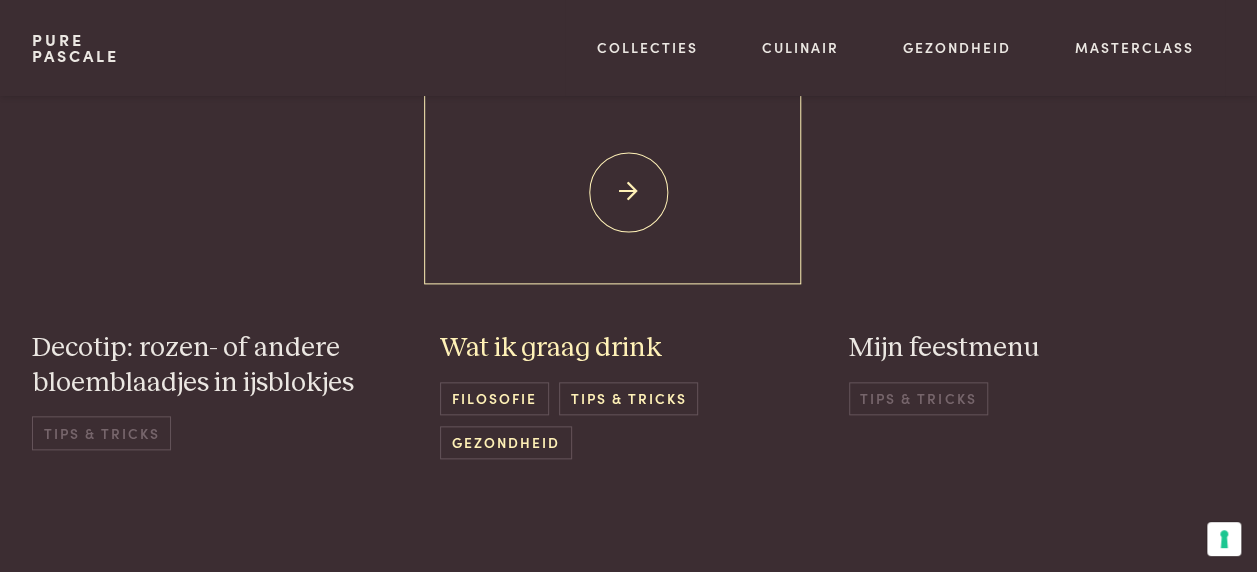 click on "Tips & Tricks" at bounding box center [628, 398] 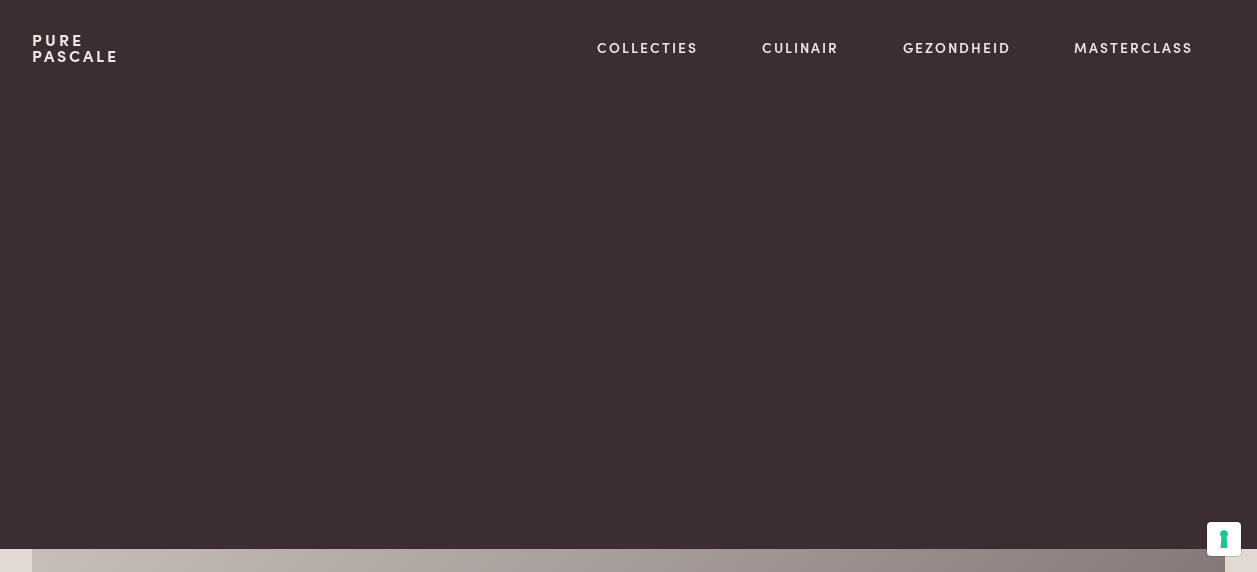 scroll, scrollTop: 0, scrollLeft: 0, axis: both 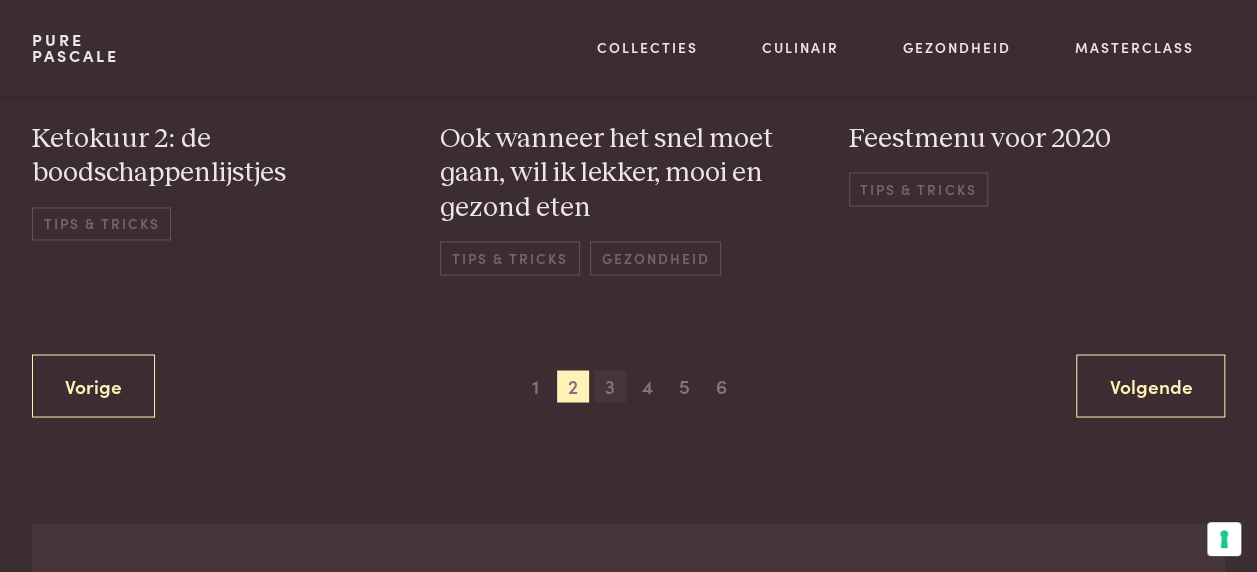click on "3" at bounding box center [610, 386] 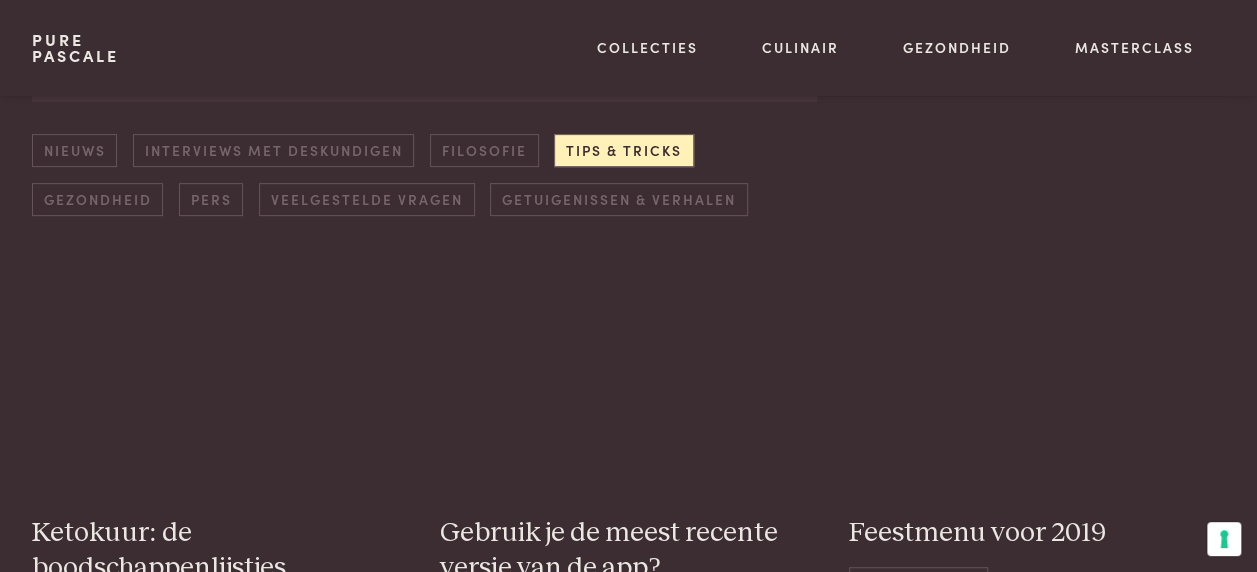 scroll, scrollTop: 286, scrollLeft: 0, axis: vertical 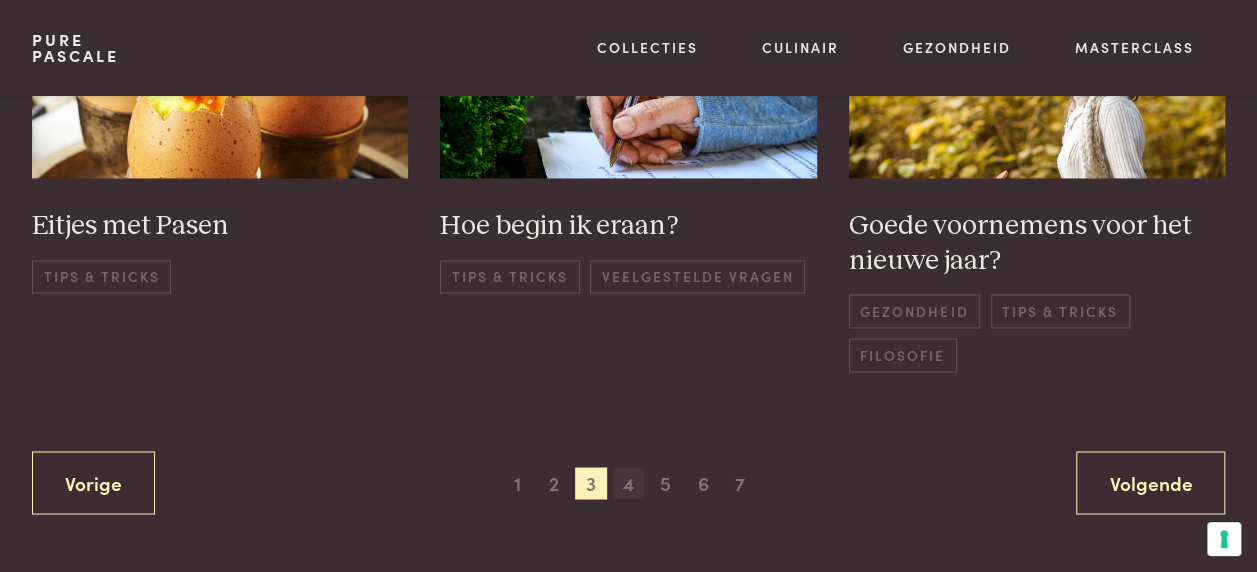 click on "4" at bounding box center [629, 483] 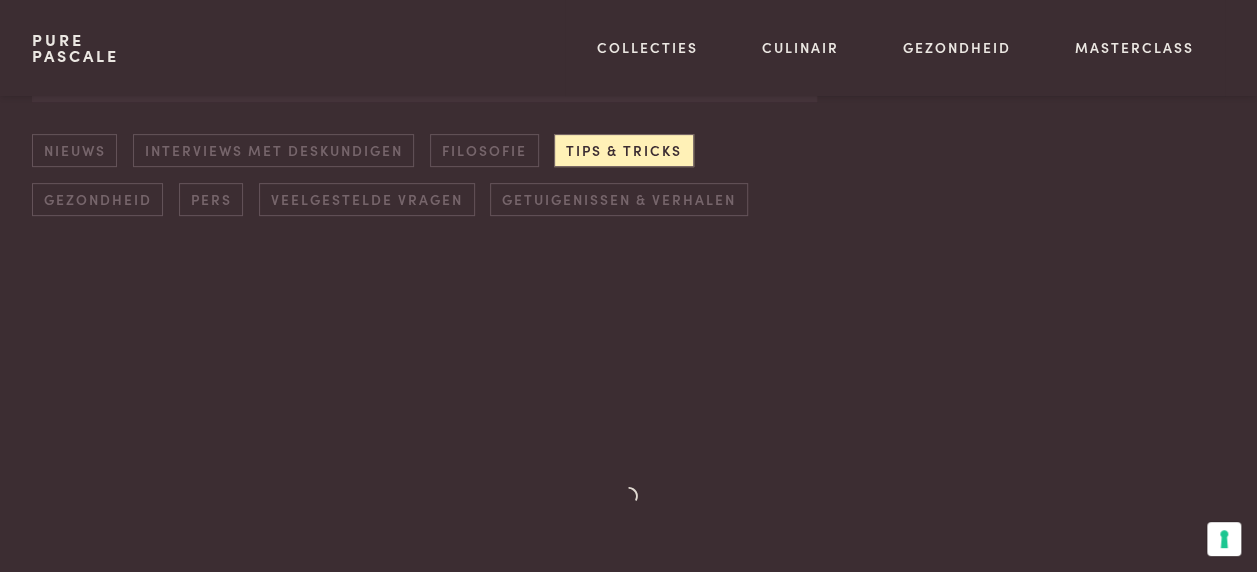 scroll, scrollTop: 286, scrollLeft: 0, axis: vertical 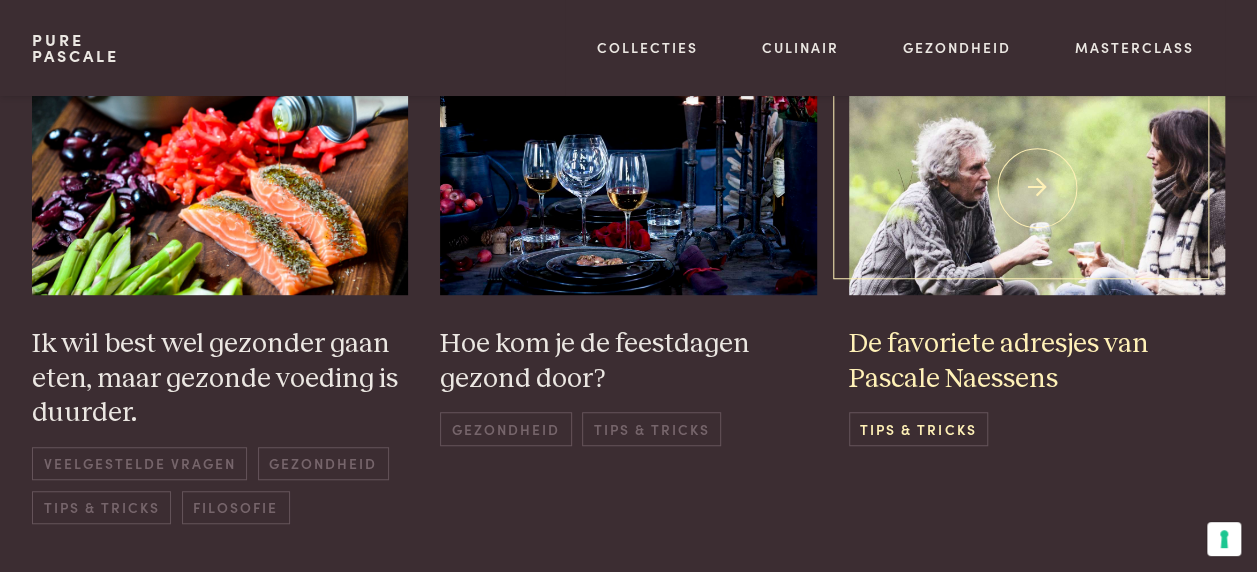 click on "Tips & Tricks" at bounding box center [918, 428] 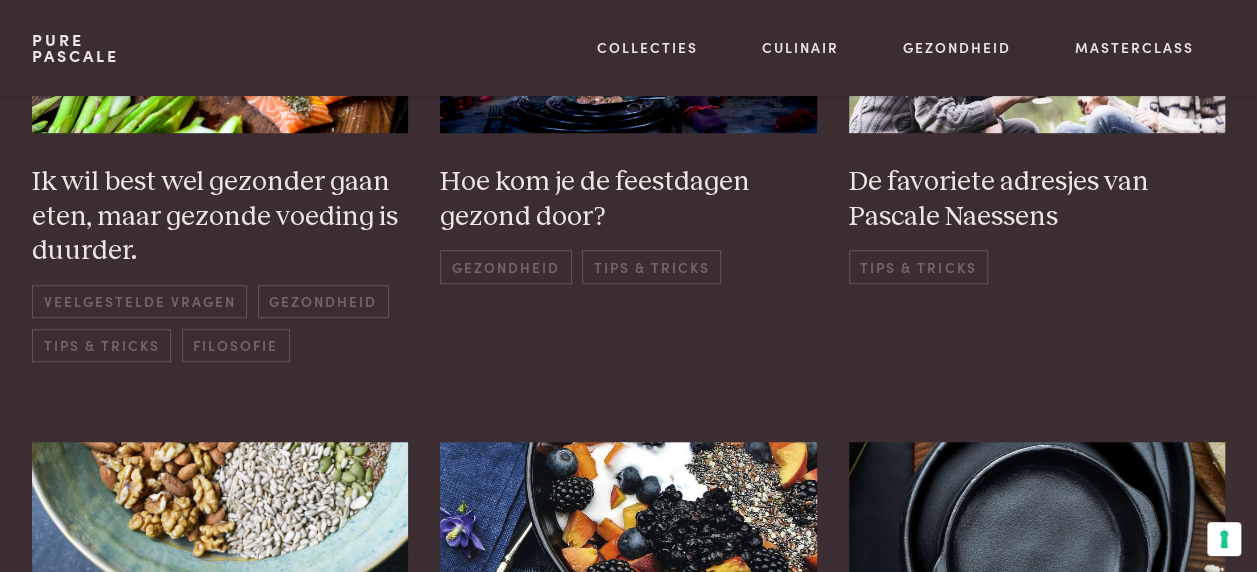scroll, scrollTop: 645, scrollLeft: 0, axis: vertical 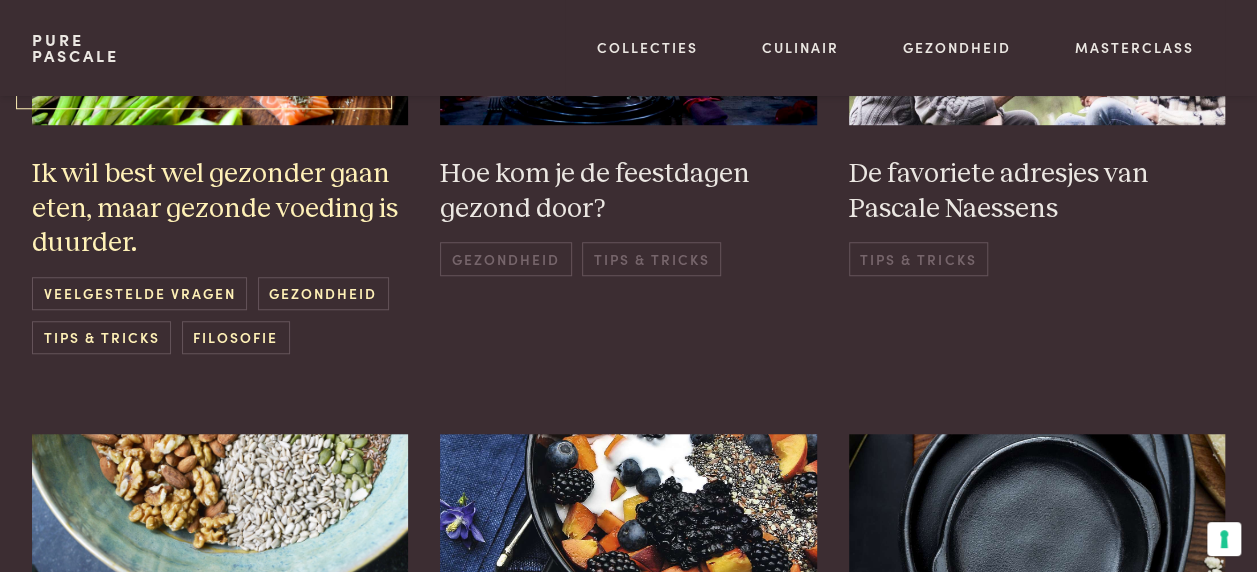 click on "Tips & Tricks" at bounding box center [101, 337] 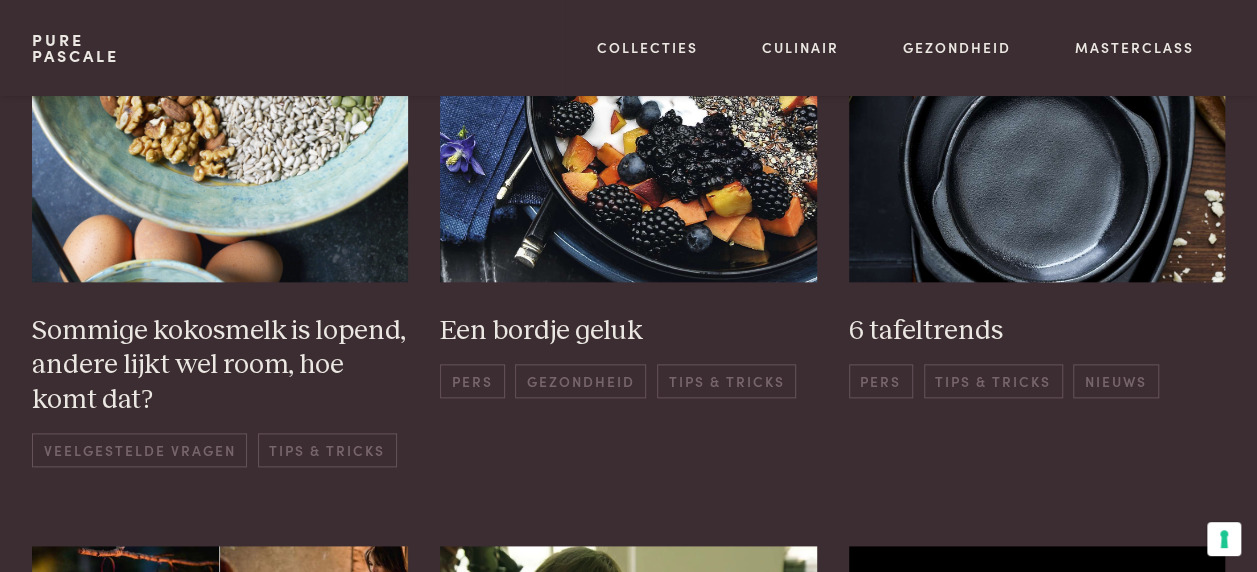 scroll, scrollTop: 1024, scrollLeft: 0, axis: vertical 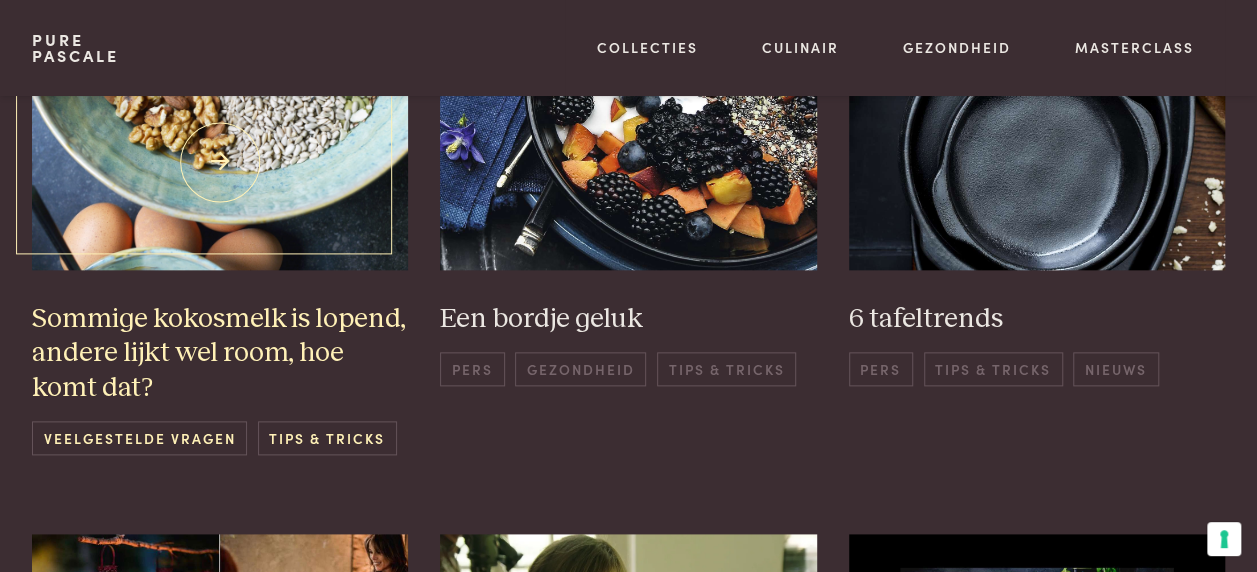click on "Tips & Tricks" at bounding box center [327, 437] 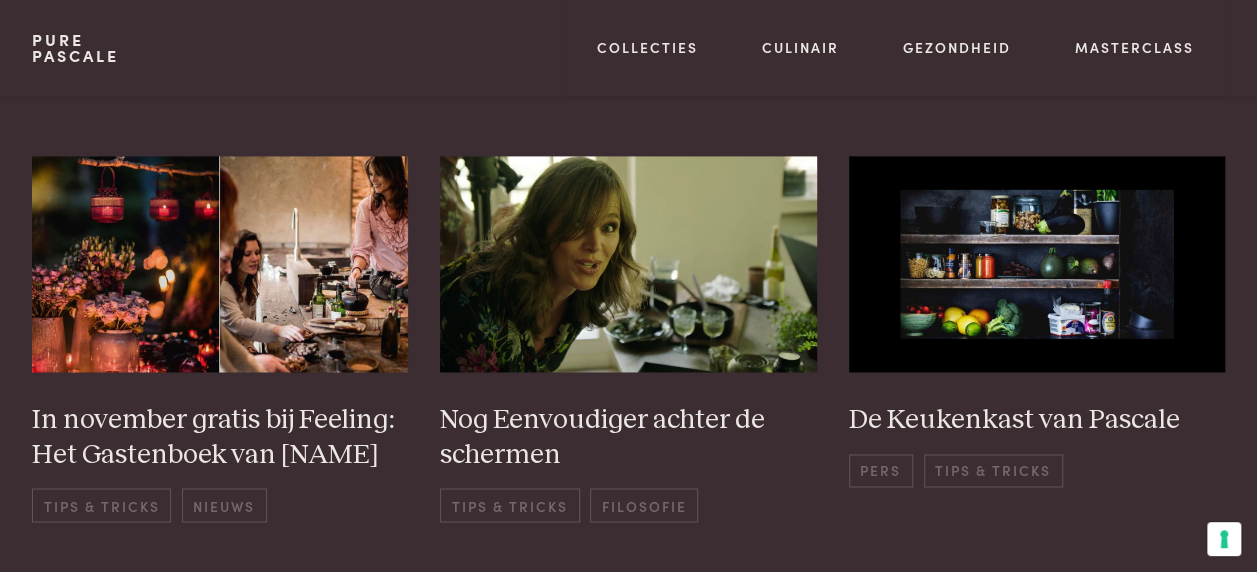 scroll, scrollTop: 1414, scrollLeft: 0, axis: vertical 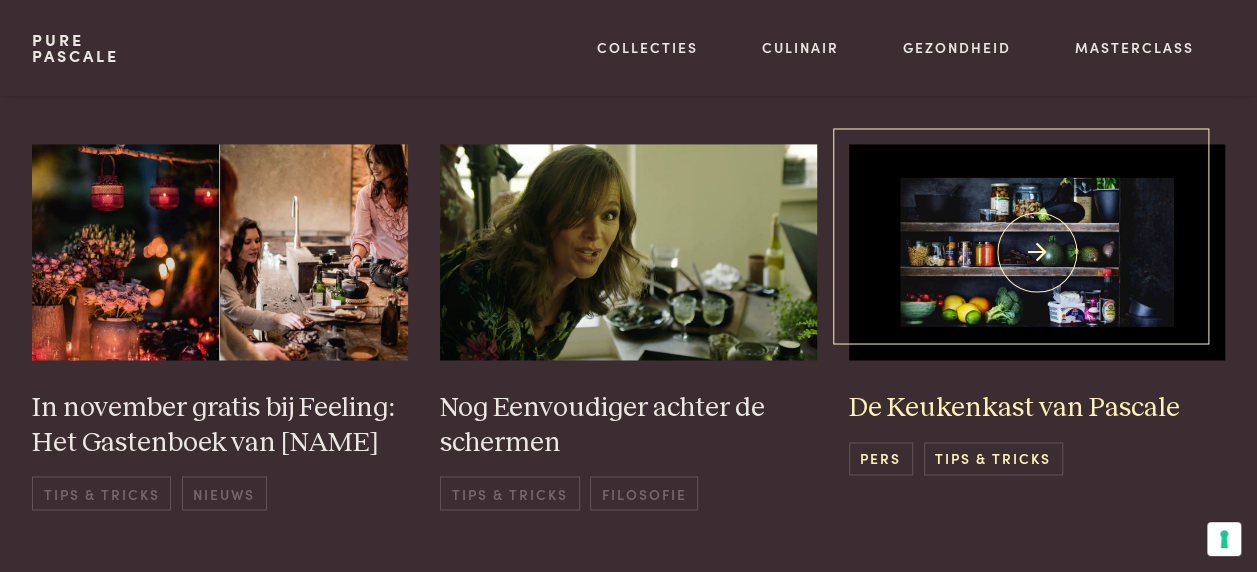 click on "Tips & Tricks" at bounding box center [993, 458] 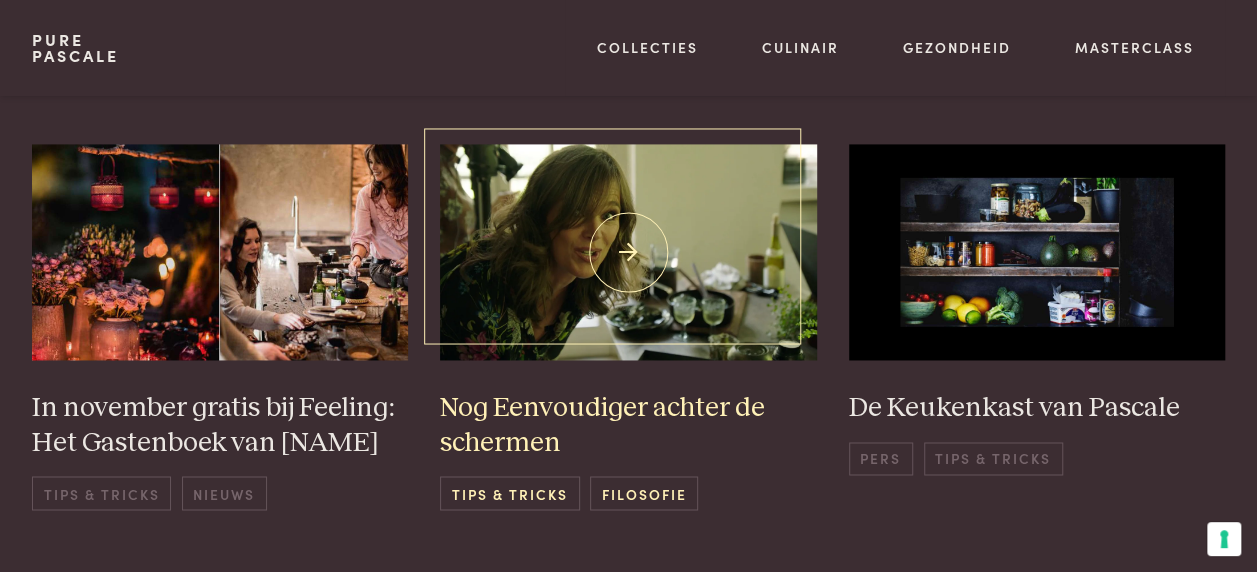 click on "Tips & Tricks" at bounding box center [509, 492] 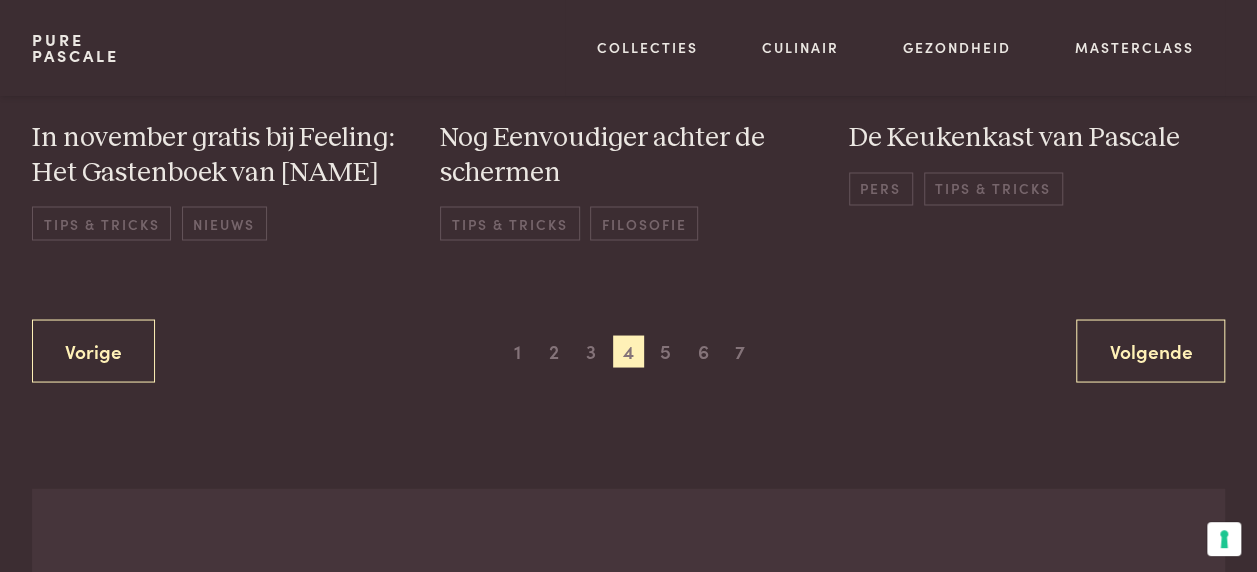 scroll, scrollTop: 1696, scrollLeft: 0, axis: vertical 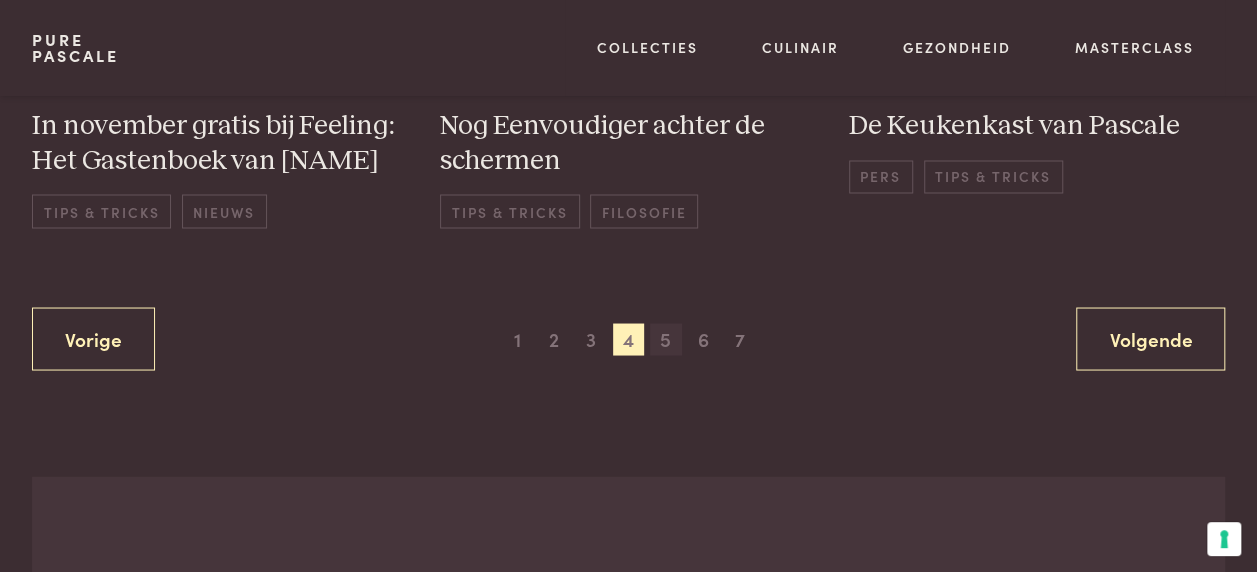 click on "5" at bounding box center (666, 339) 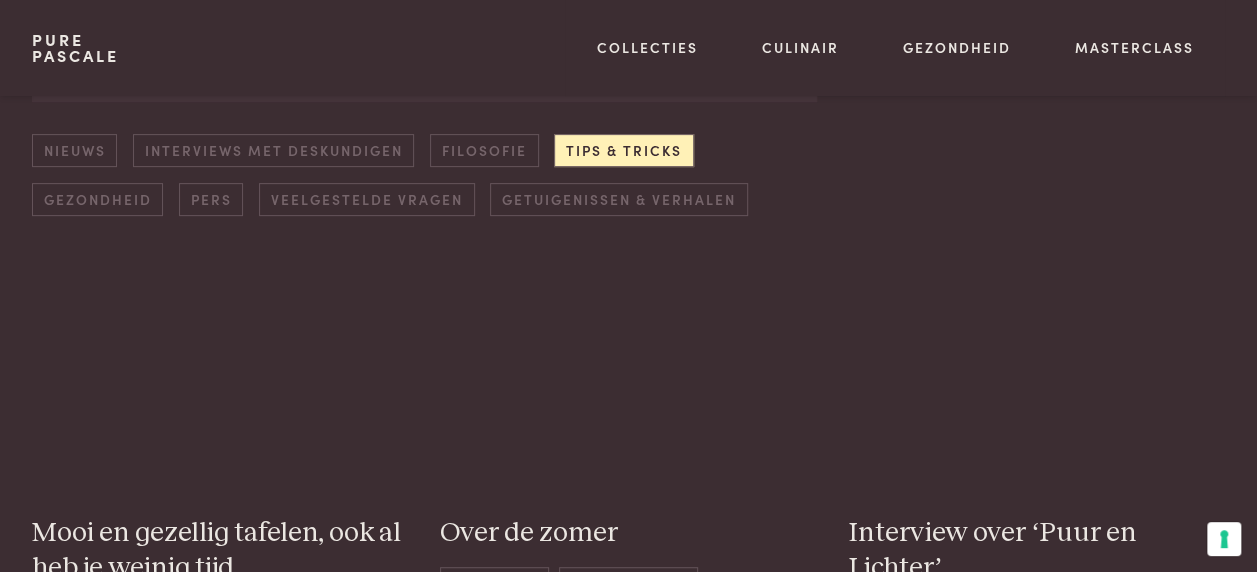 scroll, scrollTop: 286, scrollLeft: 0, axis: vertical 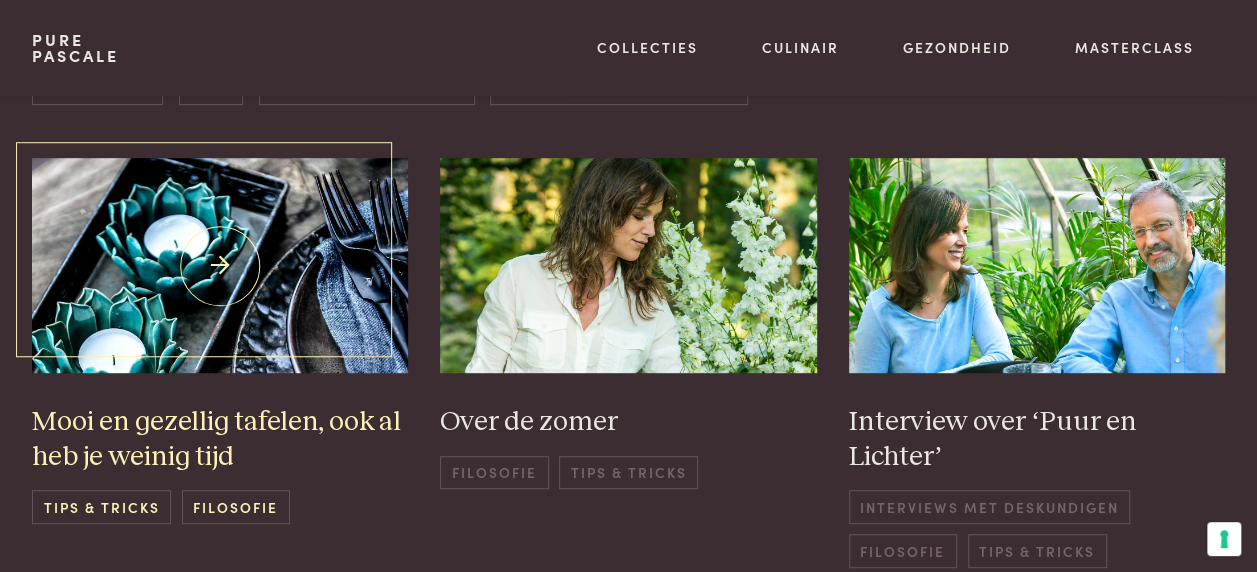 click on "Tips & Tricks" at bounding box center (101, 506) 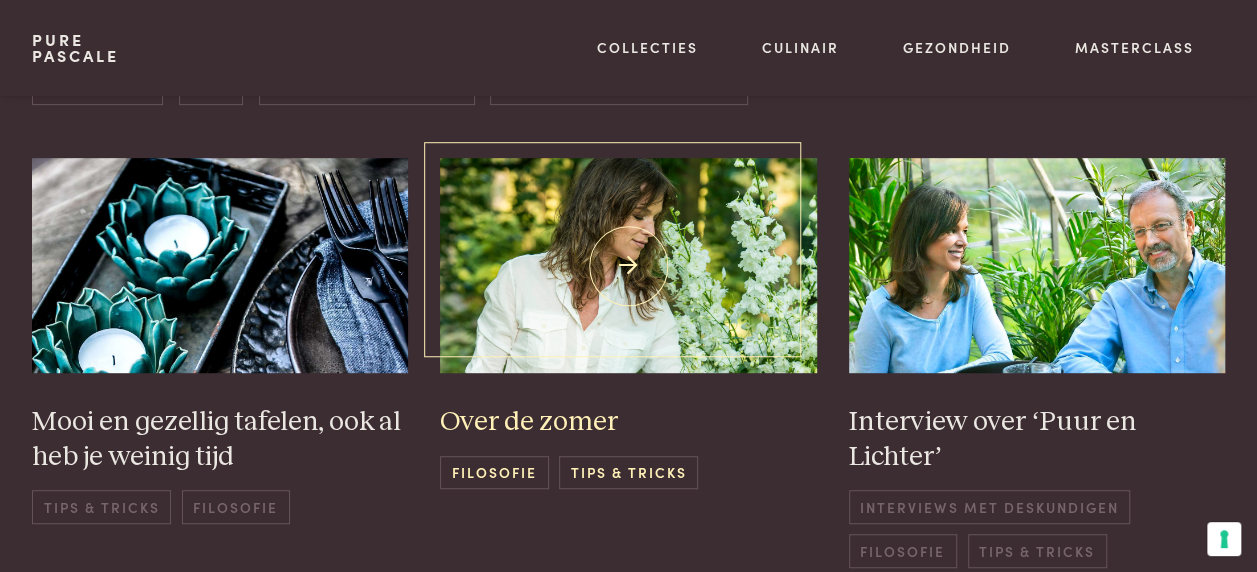 click on "Tips & Tricks" at bounding box center [628, 472] 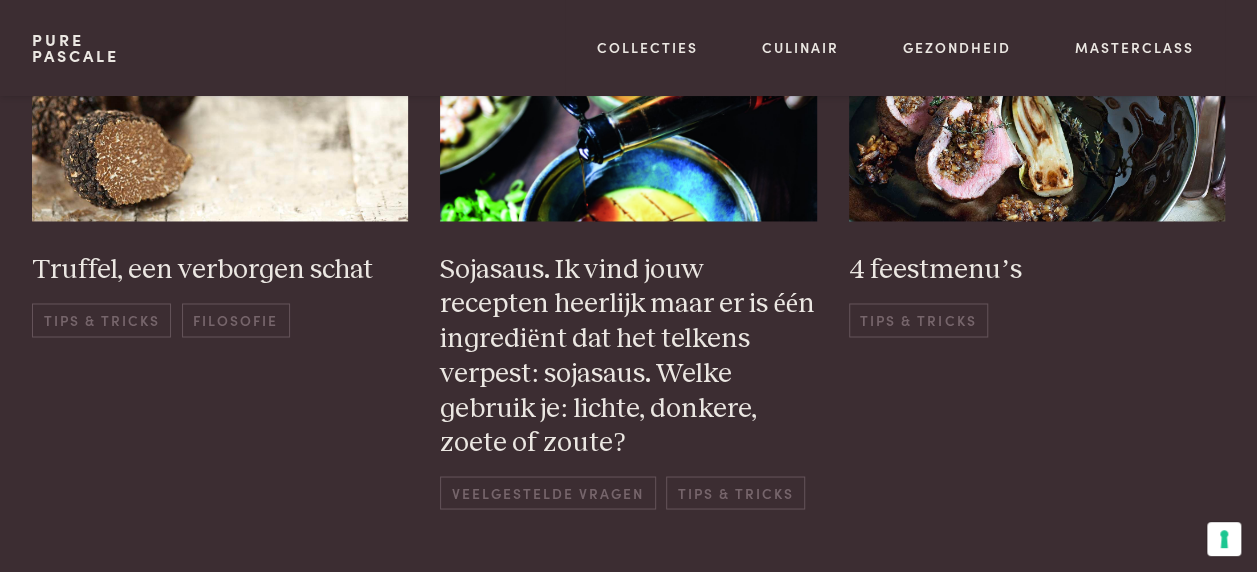 scroll, scrollTop: 1545, scrollLeft: 0, axis: vertical 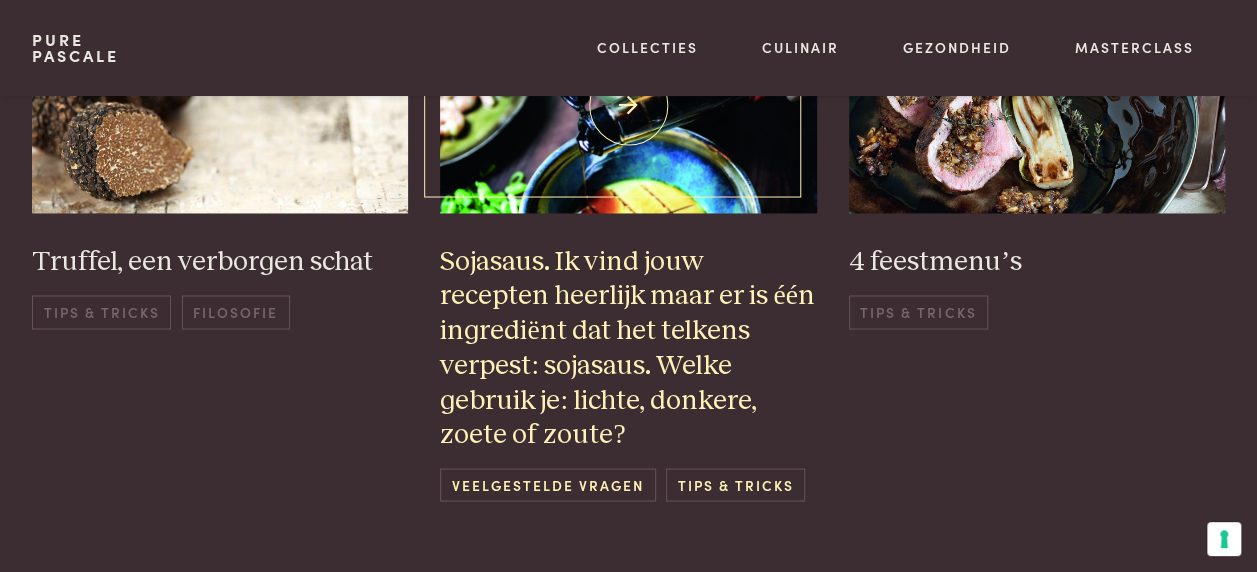 click on "Tips & Tricks" at bounding box center (735, 484) 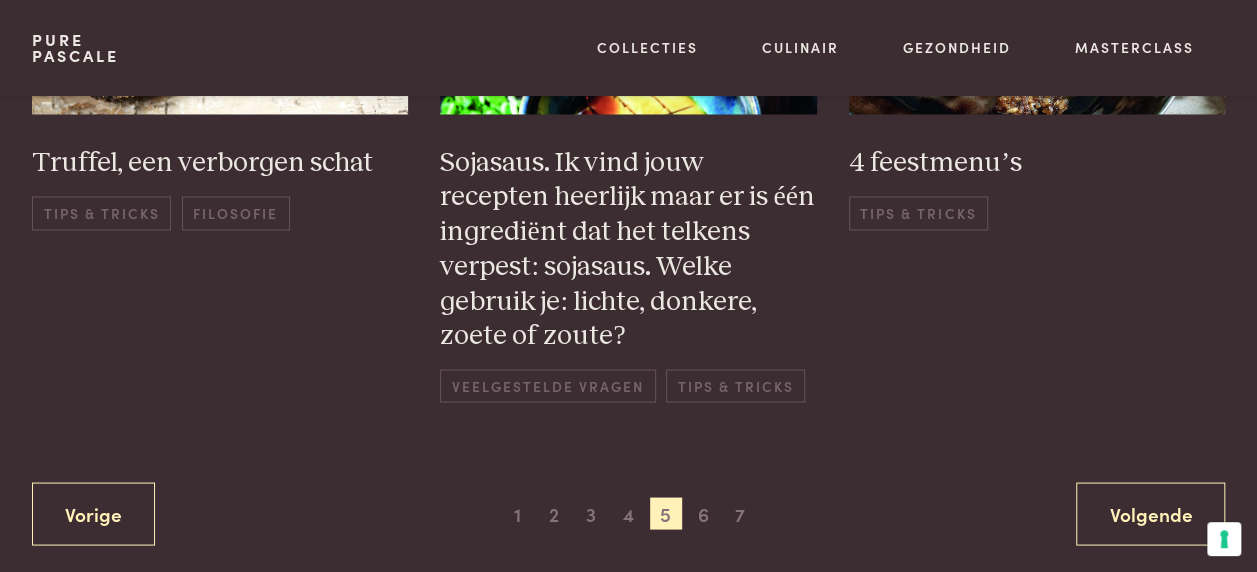 scroll, scrollTop: 1676, scrollLeft: 0, axis: vertical 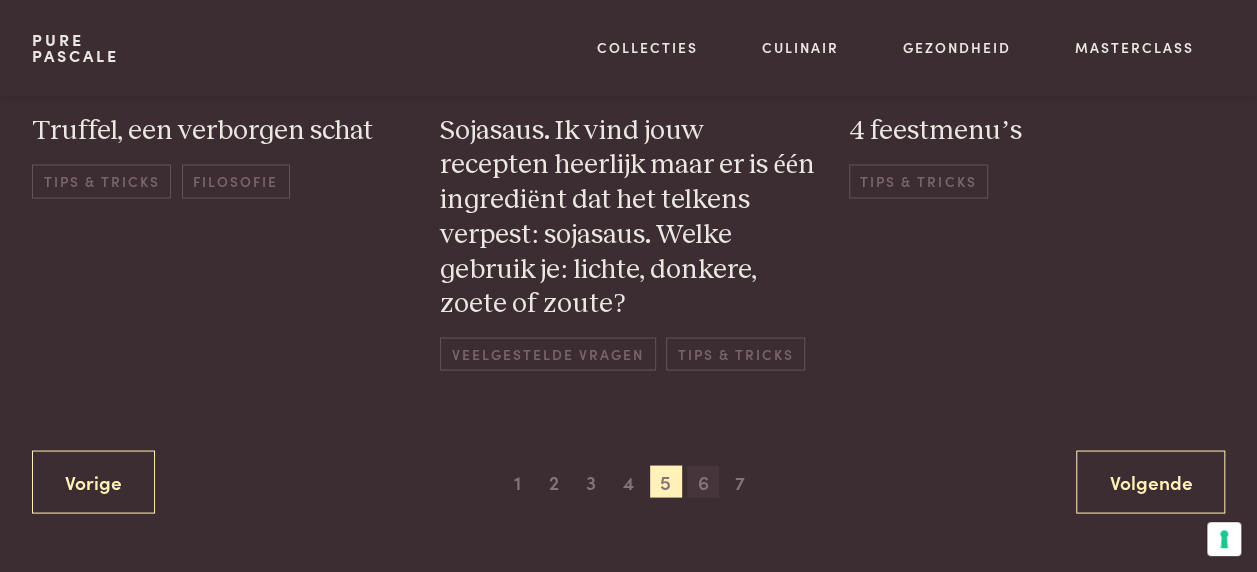 click on "6" at bounding box center (703, 481) 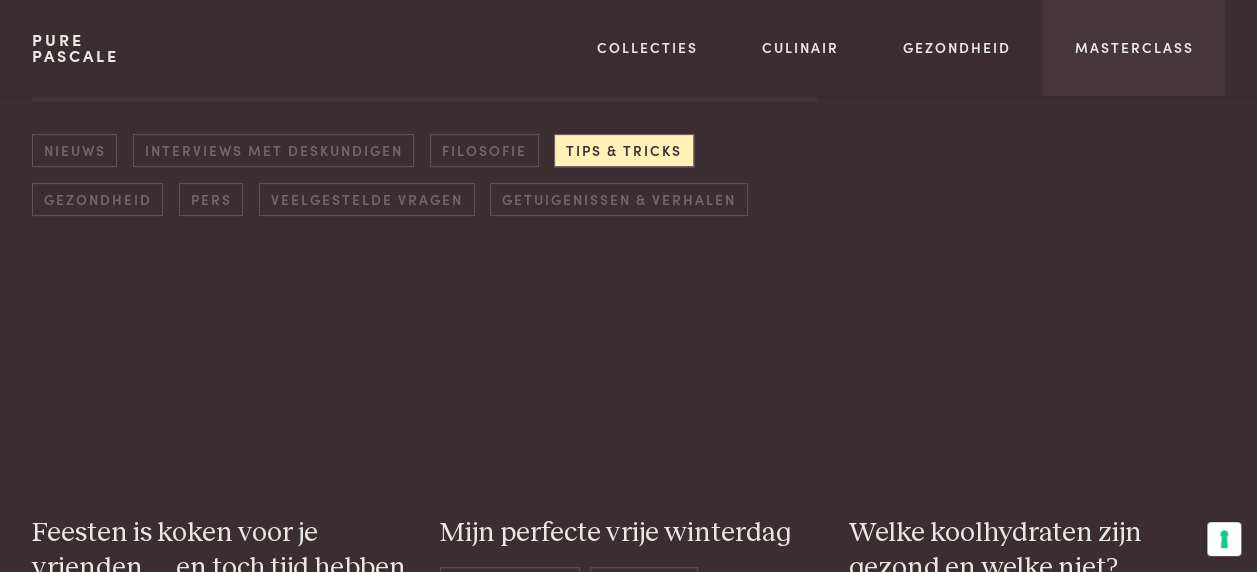 scroll, scrollTop: 286, scrollLeft: 0, axis: vertical 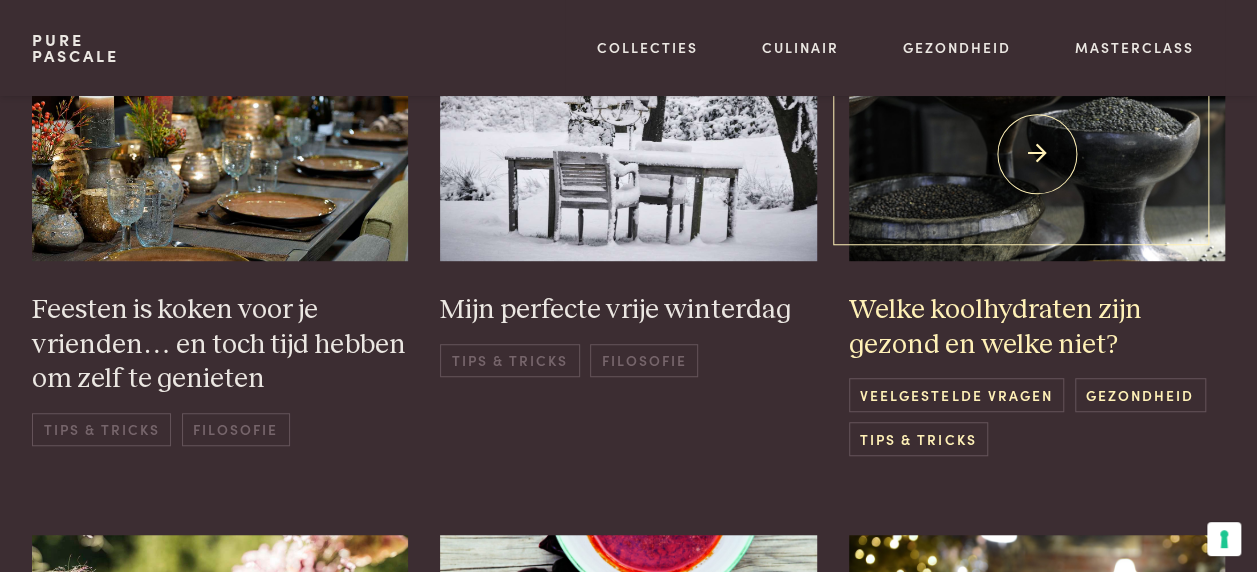 click on "Tips & Tricks" at bounding box center [918, 438] 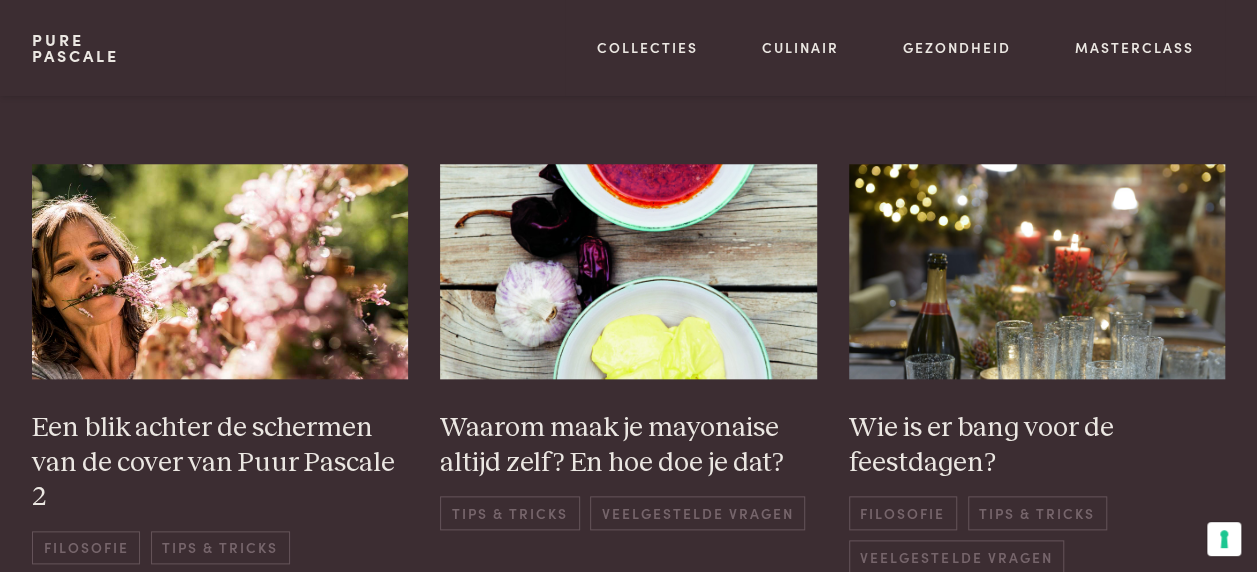 scroll, scrollTop: 888, scrollLeft: 0, axis: vertical 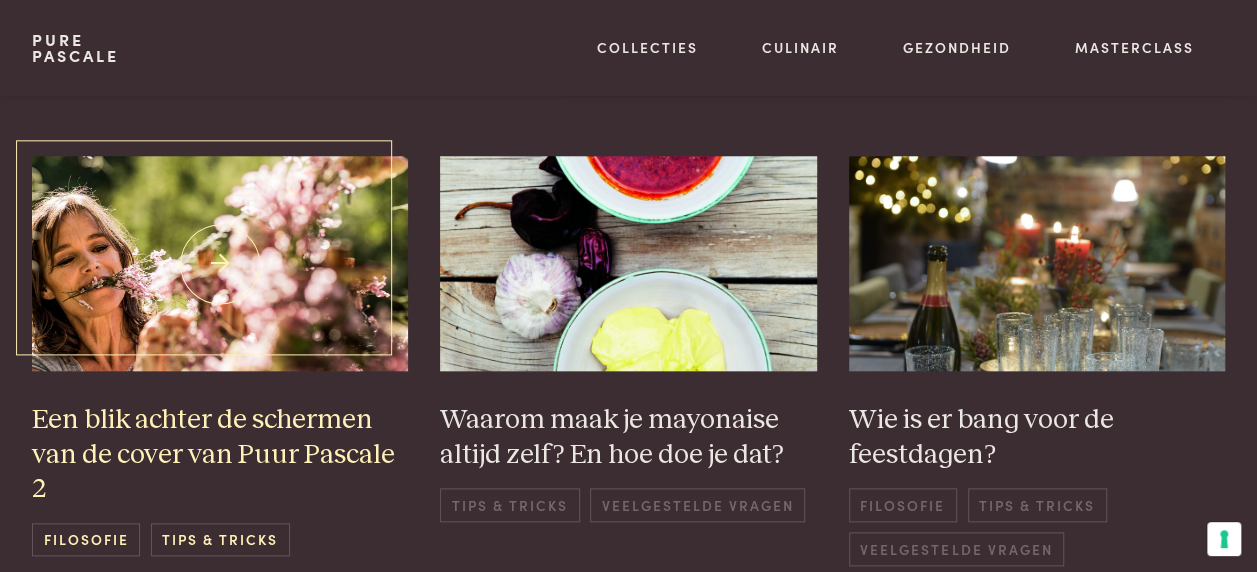 click on "Tips & Tricks" at bounding box center [220, 539] 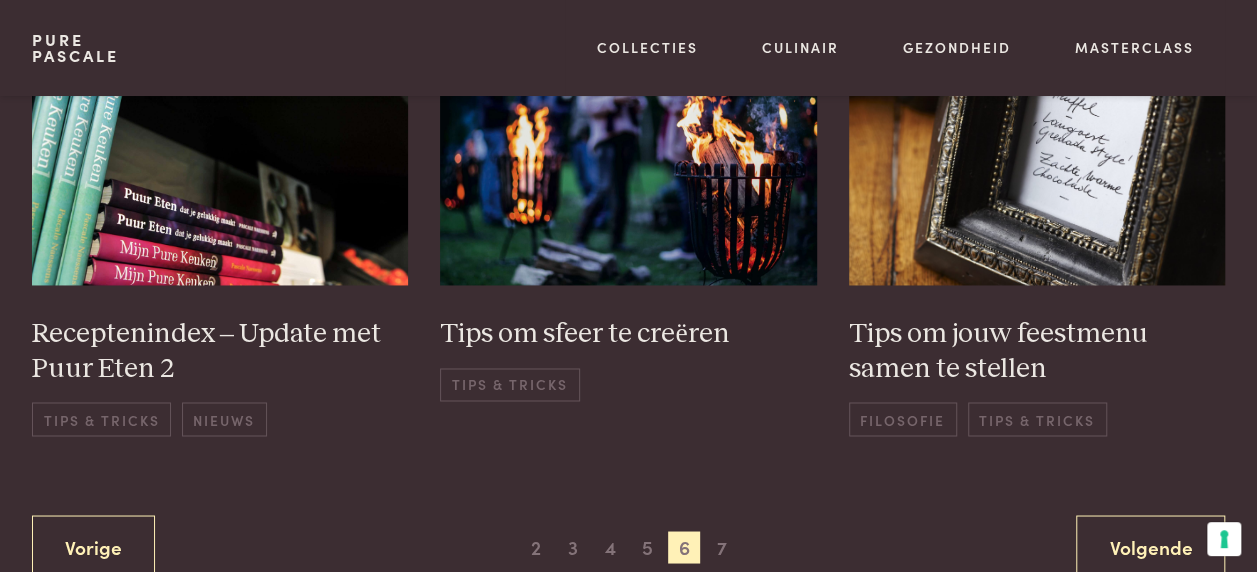 scroll, scrollTop: 1558, scrollLeft: 0, axis: vertical 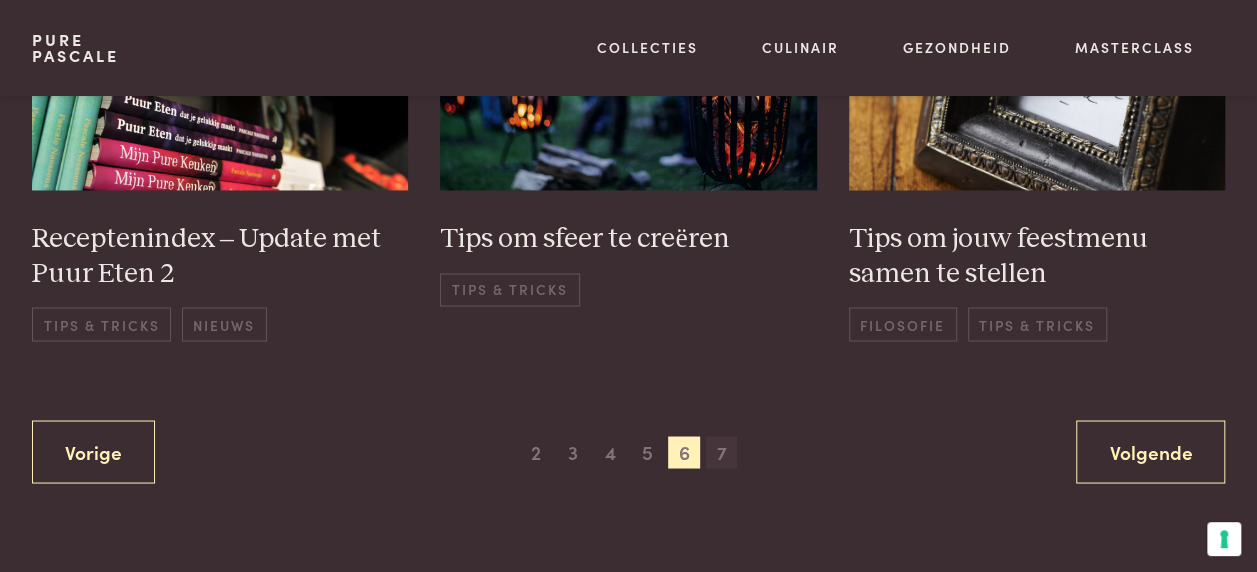 click on "7" at bounding box center [722, 452] 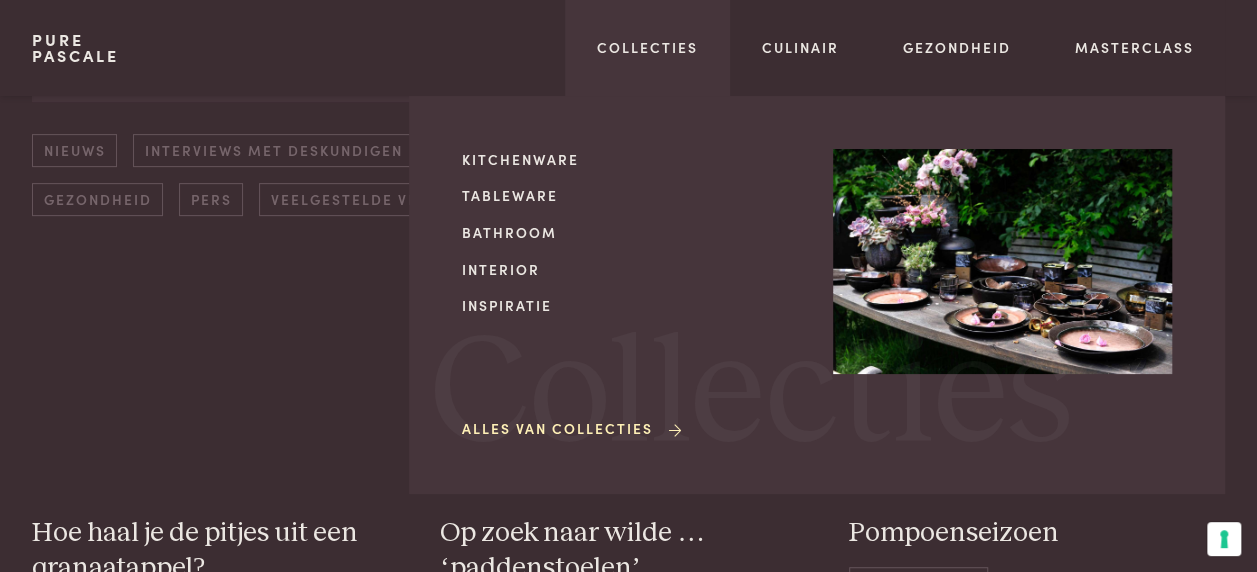 scroll, scrollTop: 286, scrollLeft: 0, axis: vertical 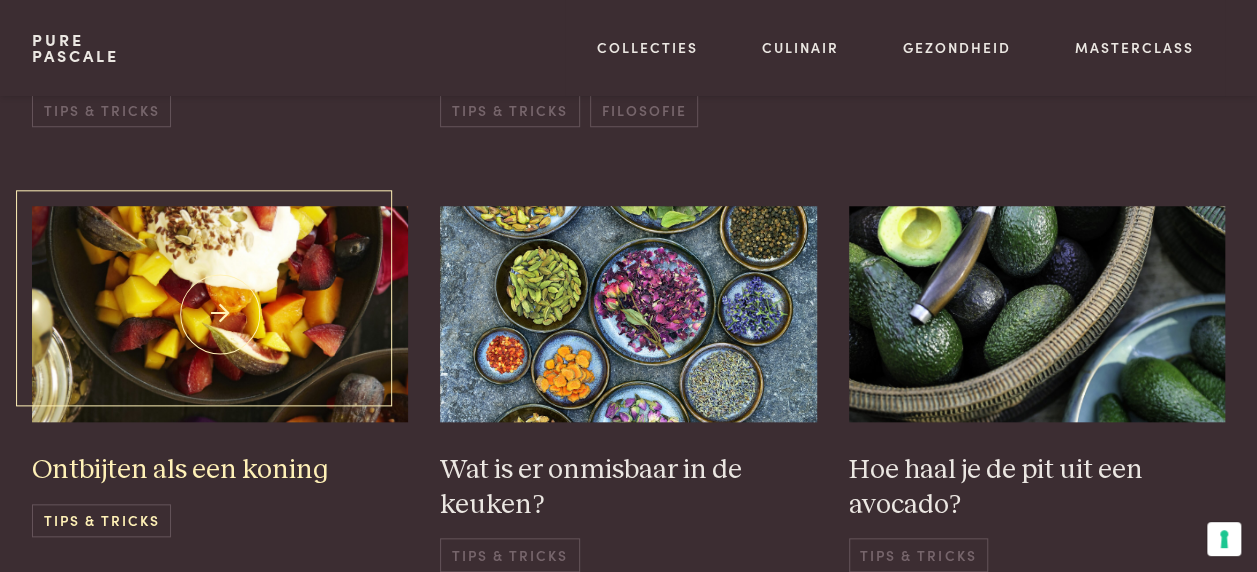 click on "Tips & Tricks" at bounding box center (101, 520) 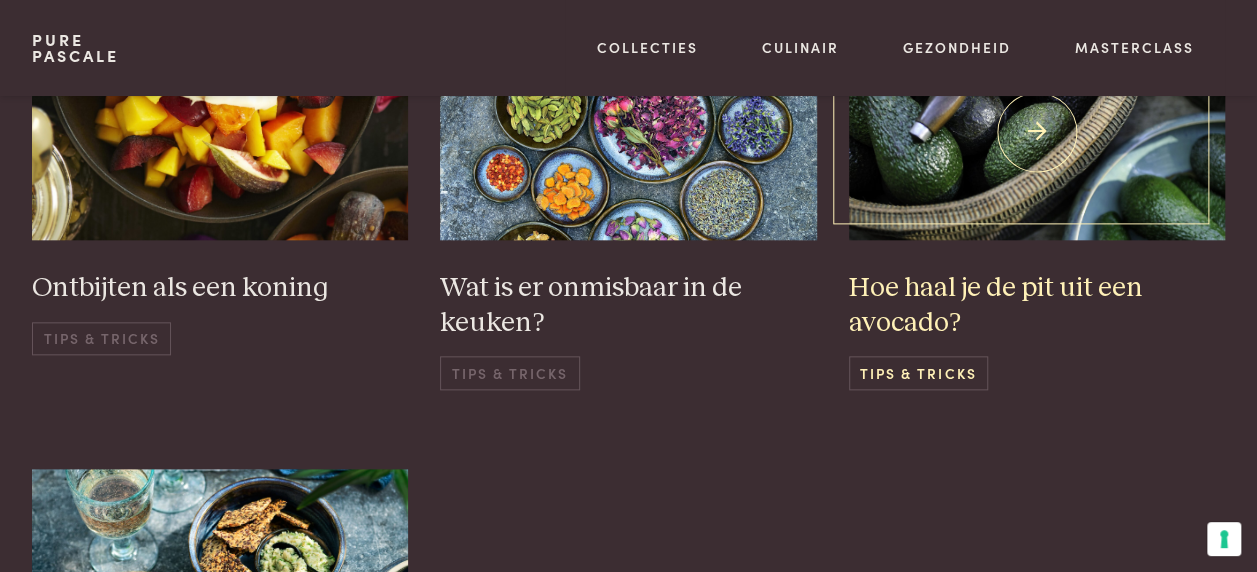 scroll, scrollTop: 994, scrollLeft: 0, axis: vertical 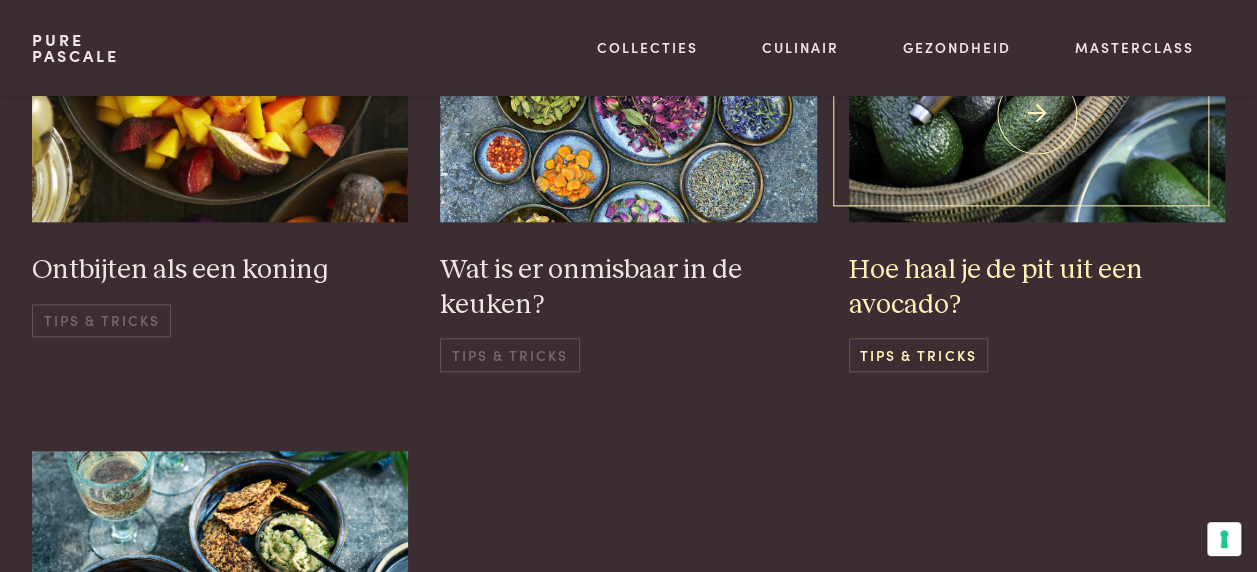 click on "Tips & Tricks" at bounding box center [918, 354] 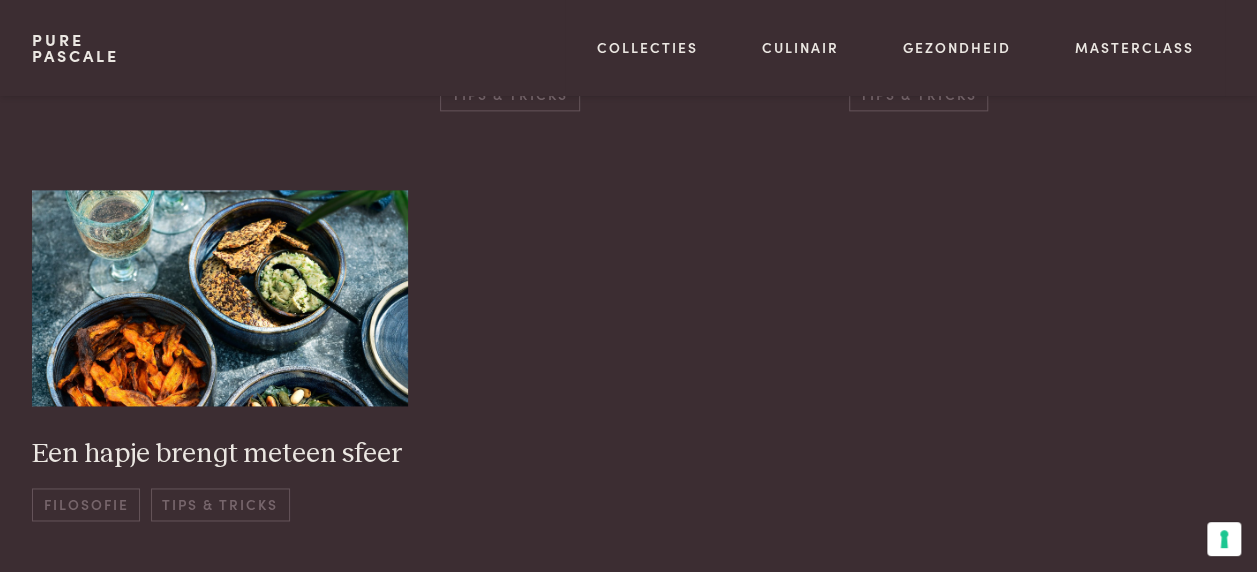 scroll, scrollTop: 1266, scrollLeft: 0, axis: vertical 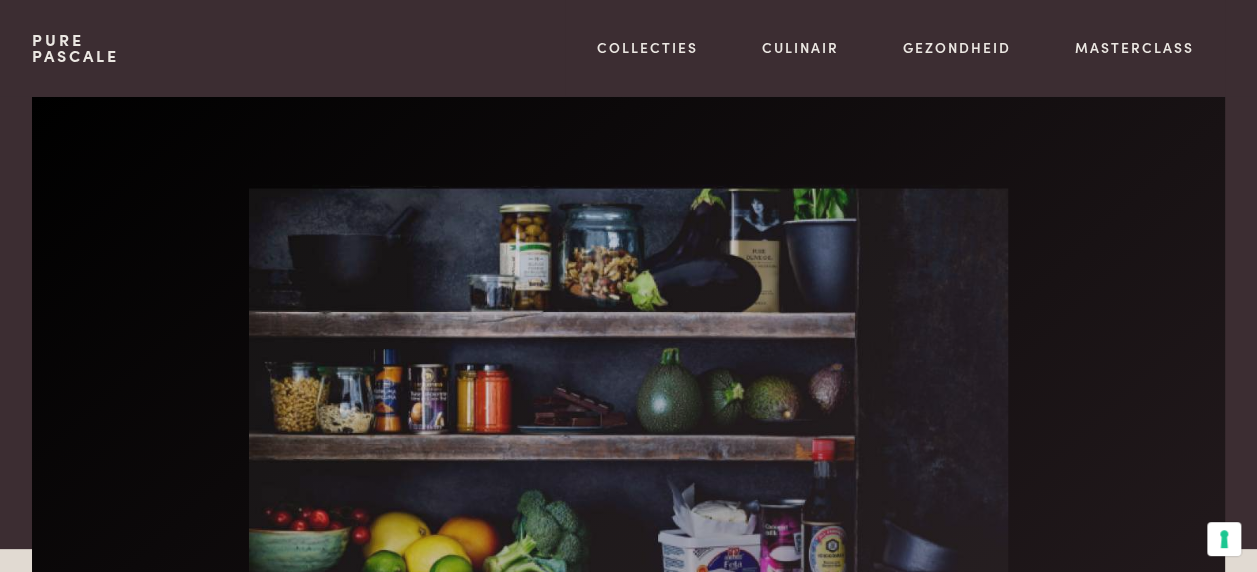 drag, startPoint x: 656, startPoint y: 446, endPoint x: 642, endPoint y: 356, distance: 91.08238 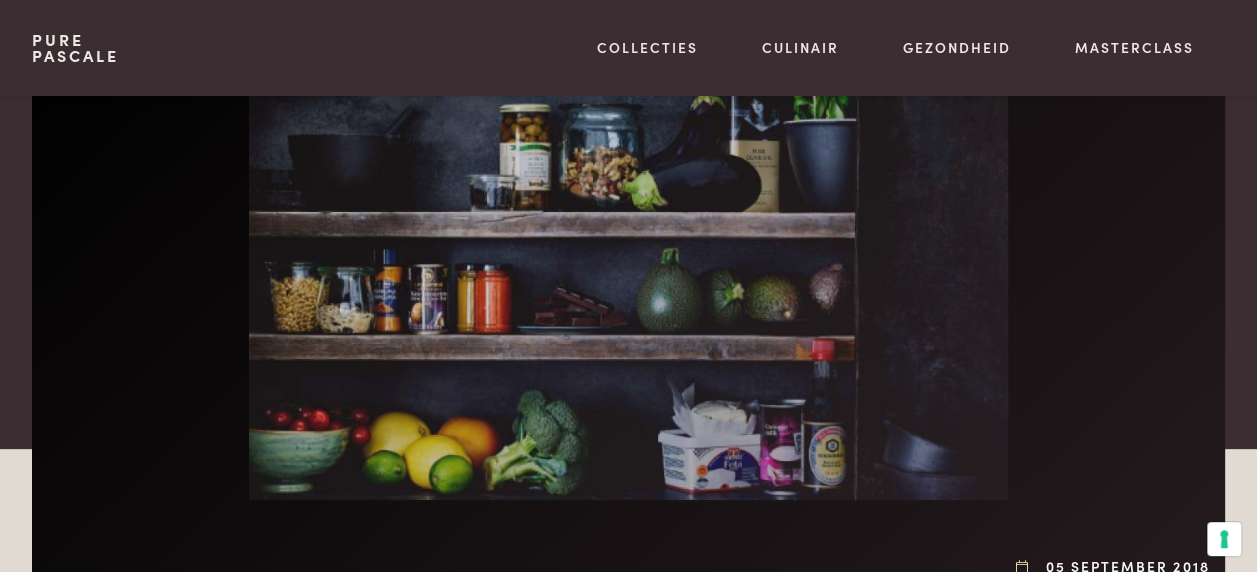 scroll, scrollTop: 146, scrollLeft: 0, axis: vertical 